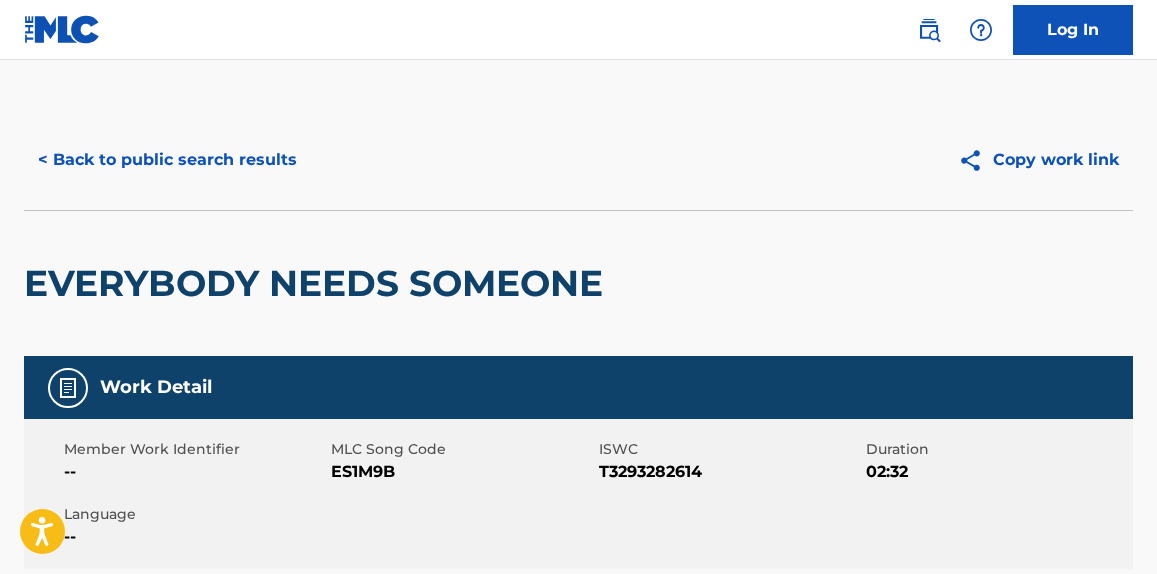 scroll, scrollTop: 1515, scrollLeft: 0, axis: vertical 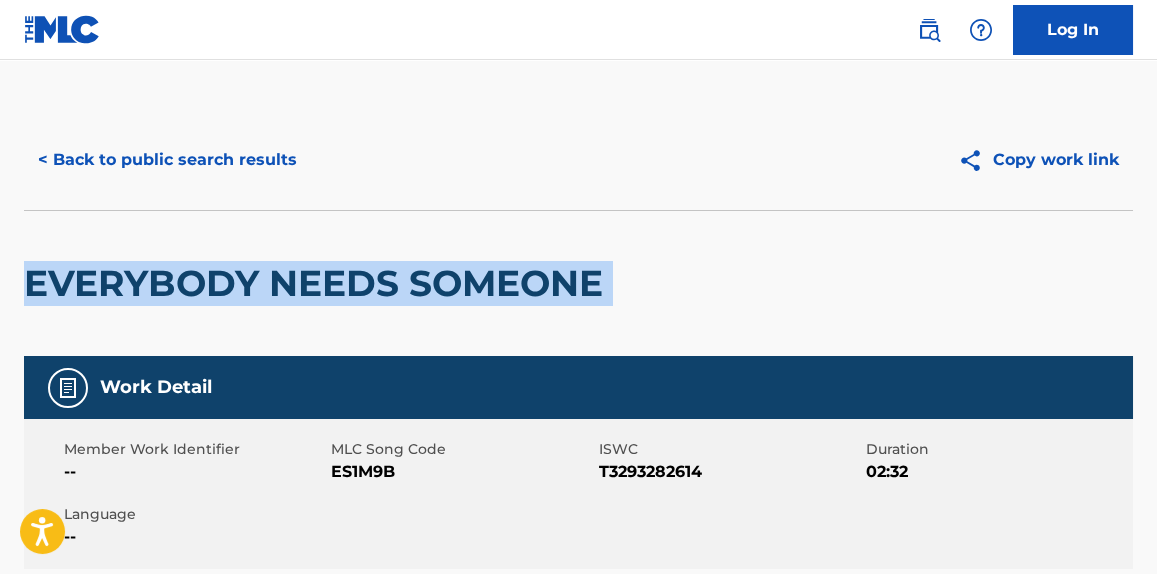 click on "< Back to public search results" at bounding box center (167, 160) 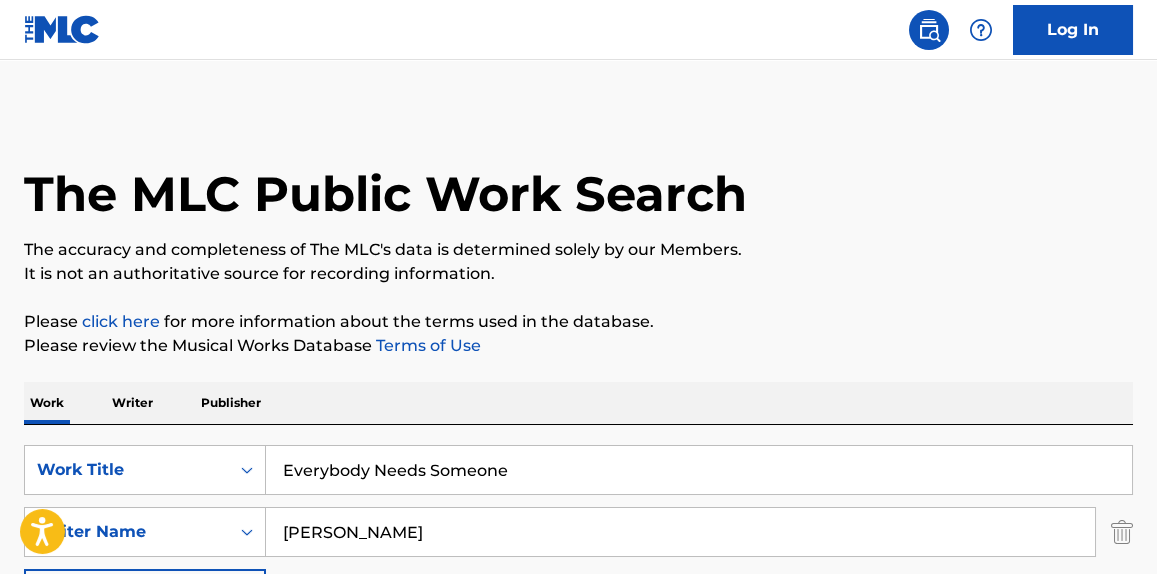 scroll, scrollTop: 399, scrollLeft: 0, axis: vertical 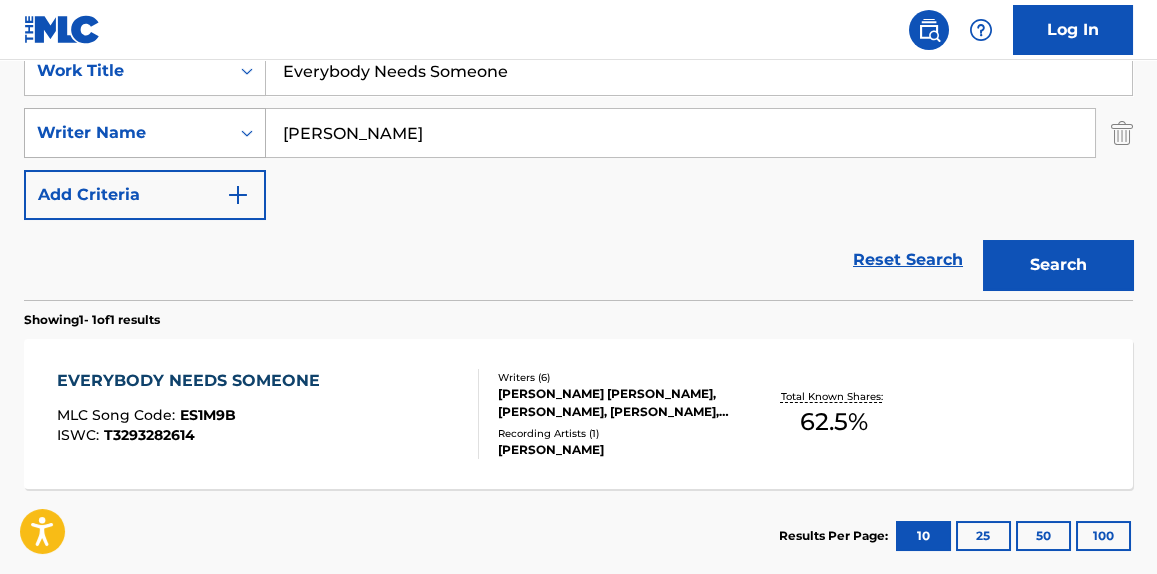 drag, startPoint x: 541, startPoint y: 80, endPoint x: 121, endPoint y: 108, distance: 420.9323 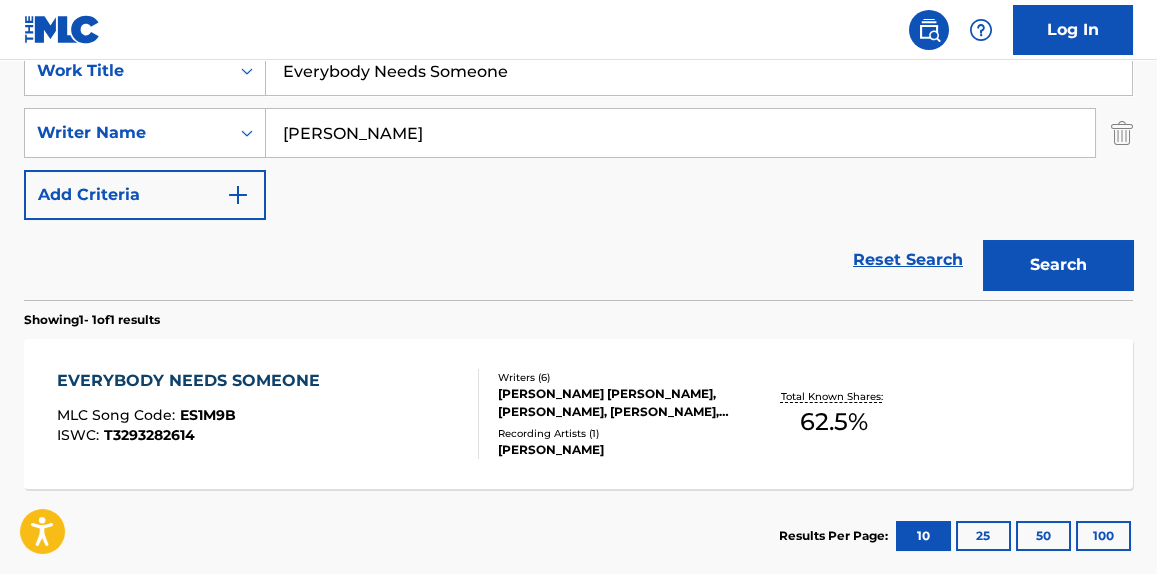paste on "[PERSON_NAME]" 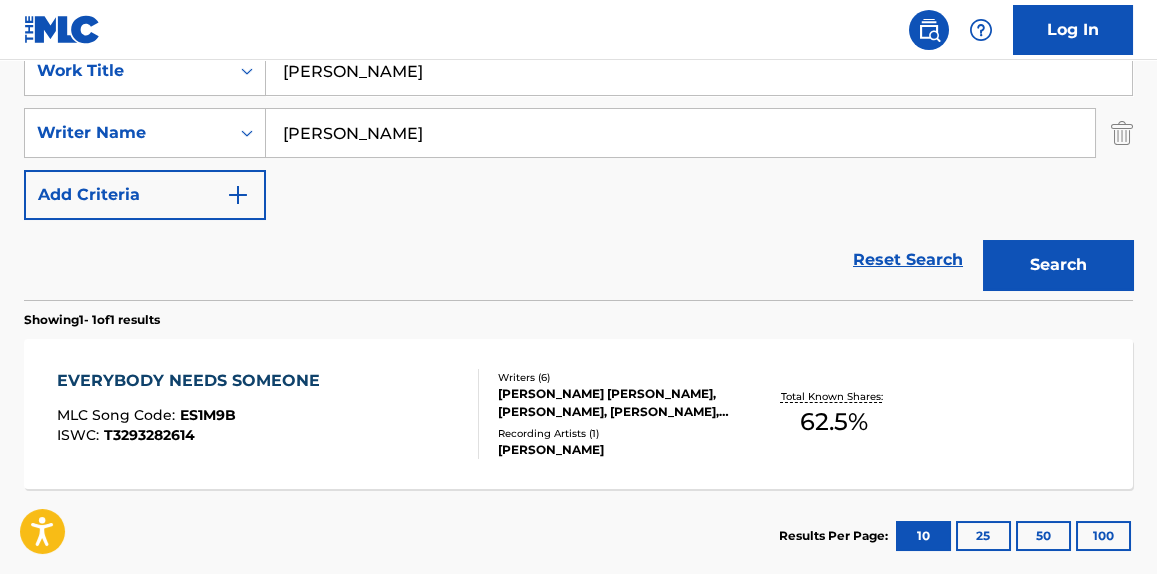type on "[PERSON_NAME]" 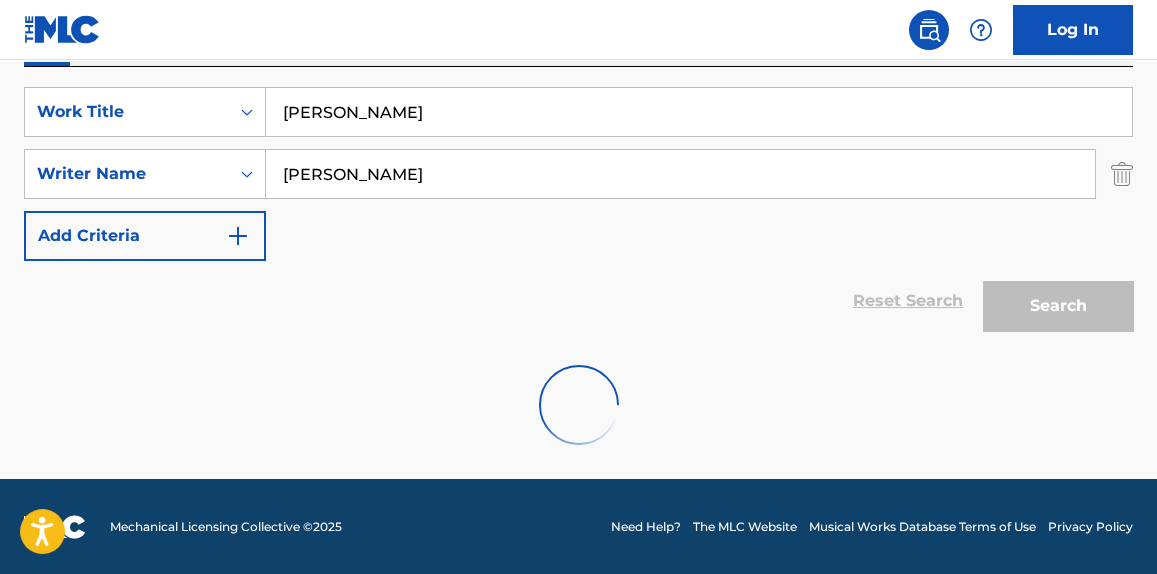 scroll, scrollTop: 399, scrollLeft: 0, axis: vertical 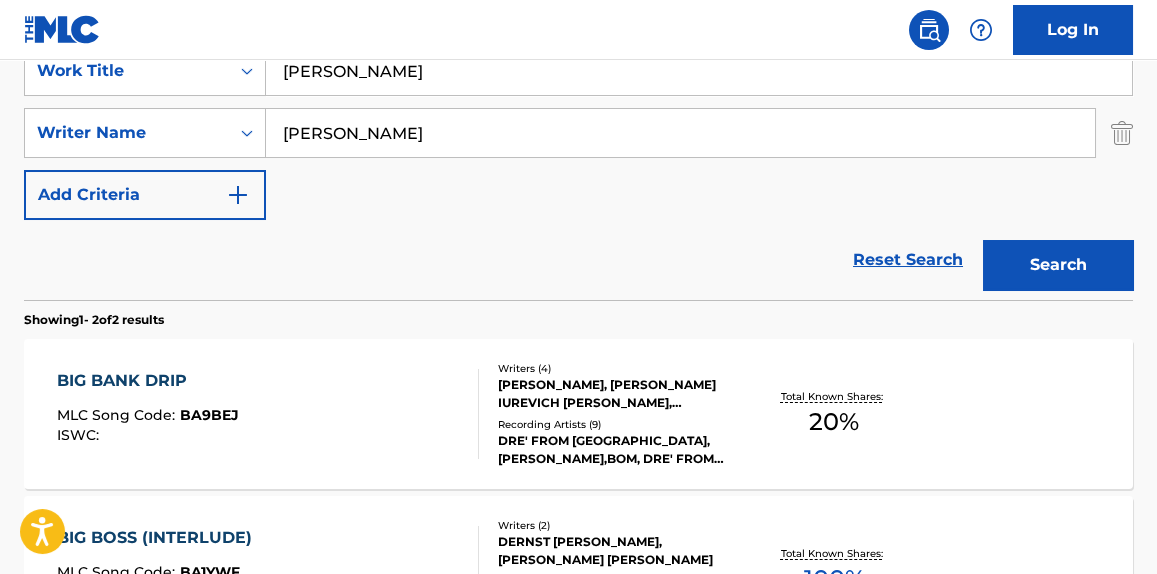 drag, startPoint x: 452, startPoint y: 126, endPoint x: 312, endPoint y: 191, distance: 154.35349 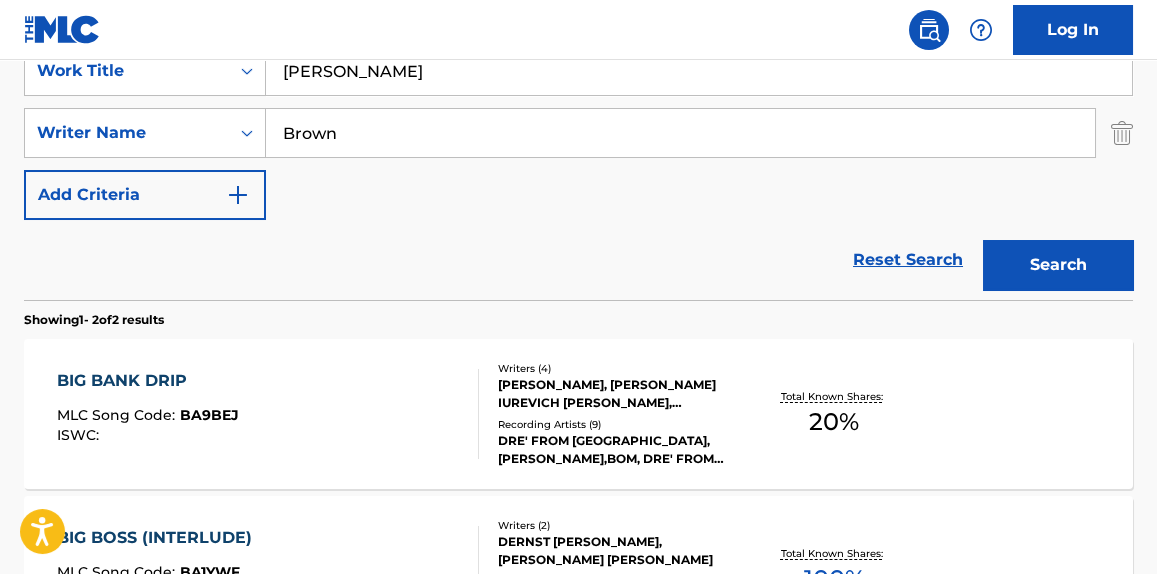 click on "Search" at bounding box center (1058, 265) 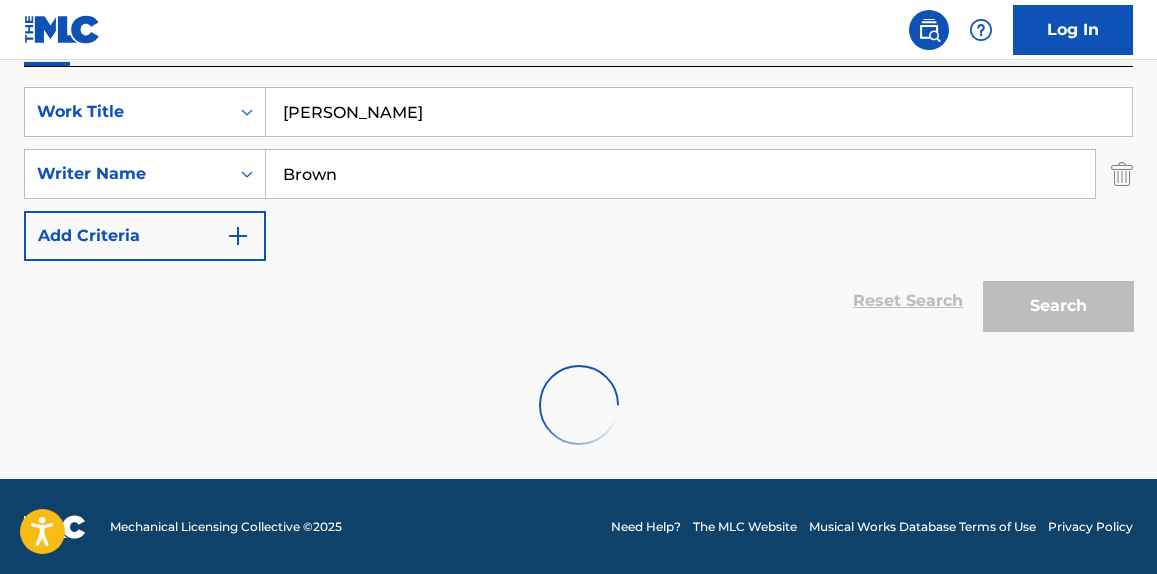 scroll, scrollTop: 399, scrollLeft: 0, axis: vertical 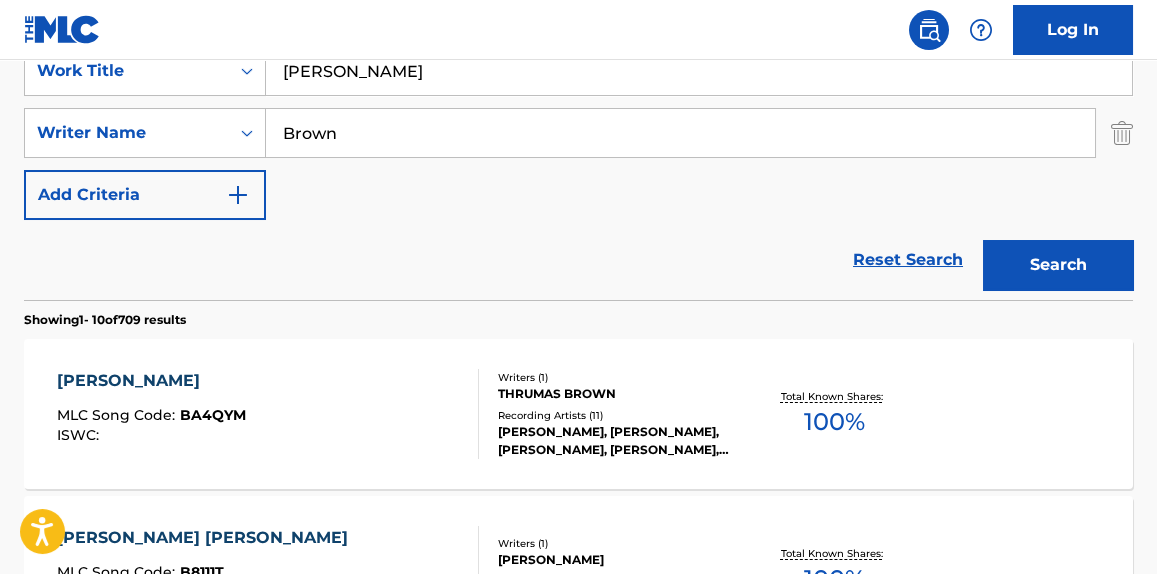 drag, startPoint x: 481, startPoint y: 131, endPoint x: 1, endPoint y: 177, distance: 482.19913 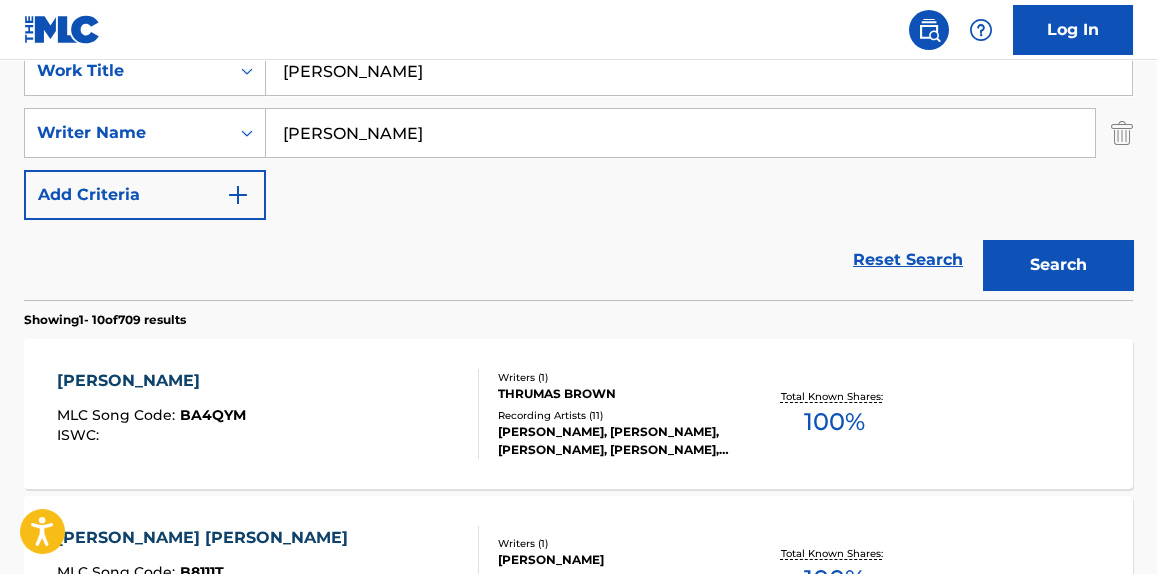 type on "[PERSON_NAME]" 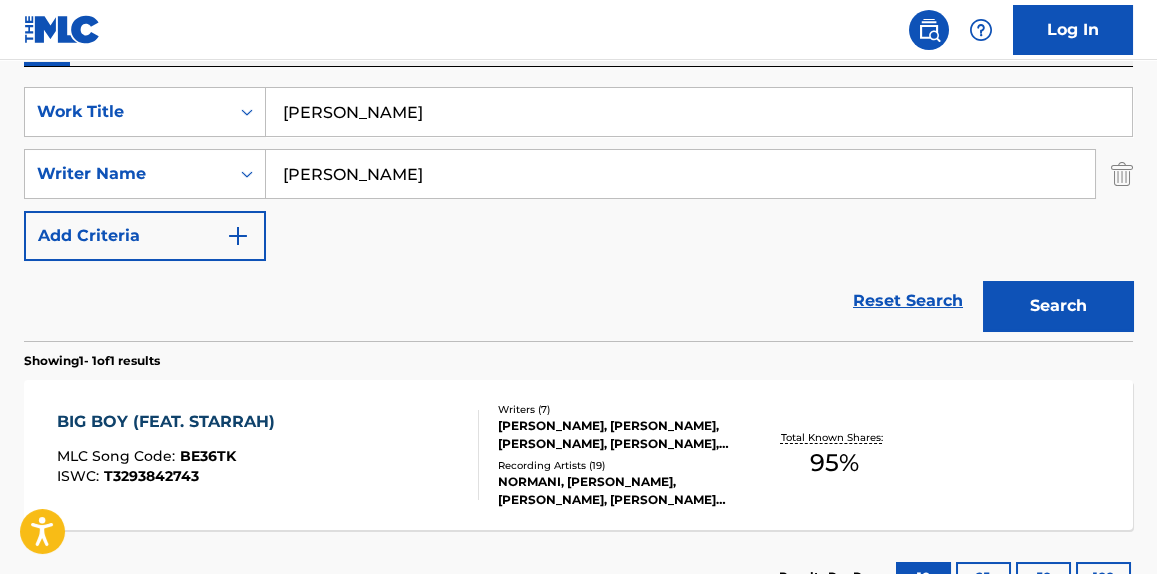 scroll, scrollTop: 399, scrollLeft: 0, axis: vertical 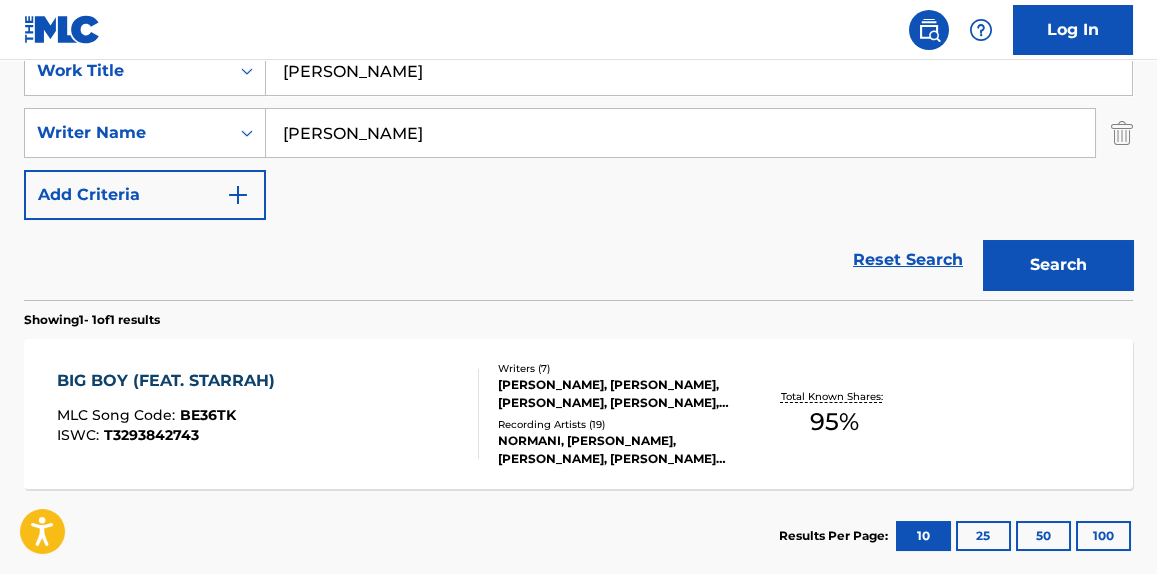 click on "BIG BOY (FEAT. STARRAH) MLC Song Code : BE36TK ISWC : T3293842743" at bounding box center (171, 414) 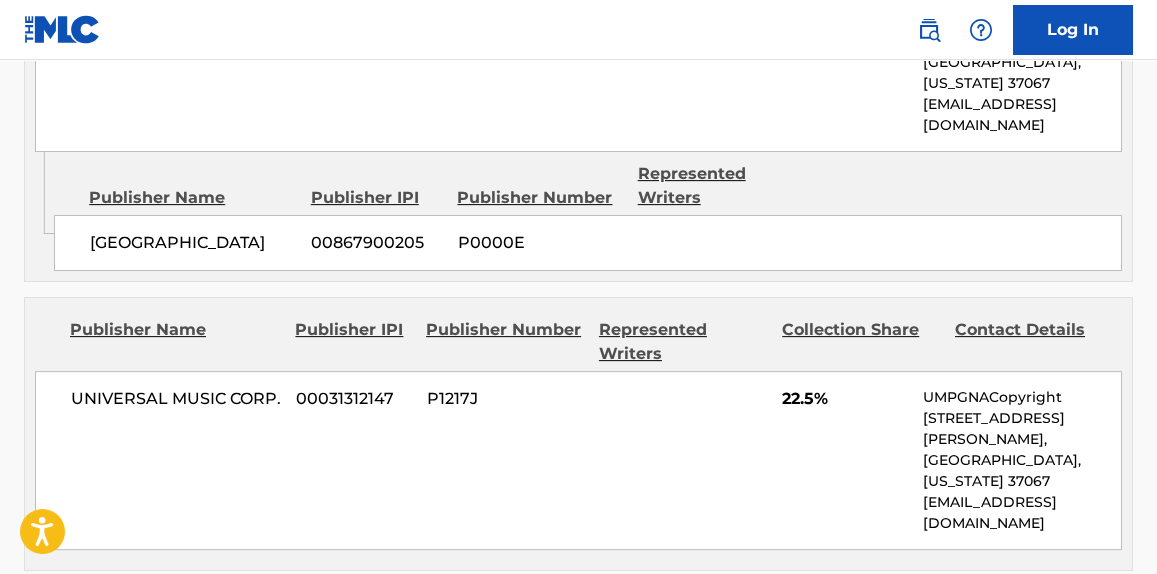 scroll, scrollTop: 4545, scrollLeft: 0, axis: vertical 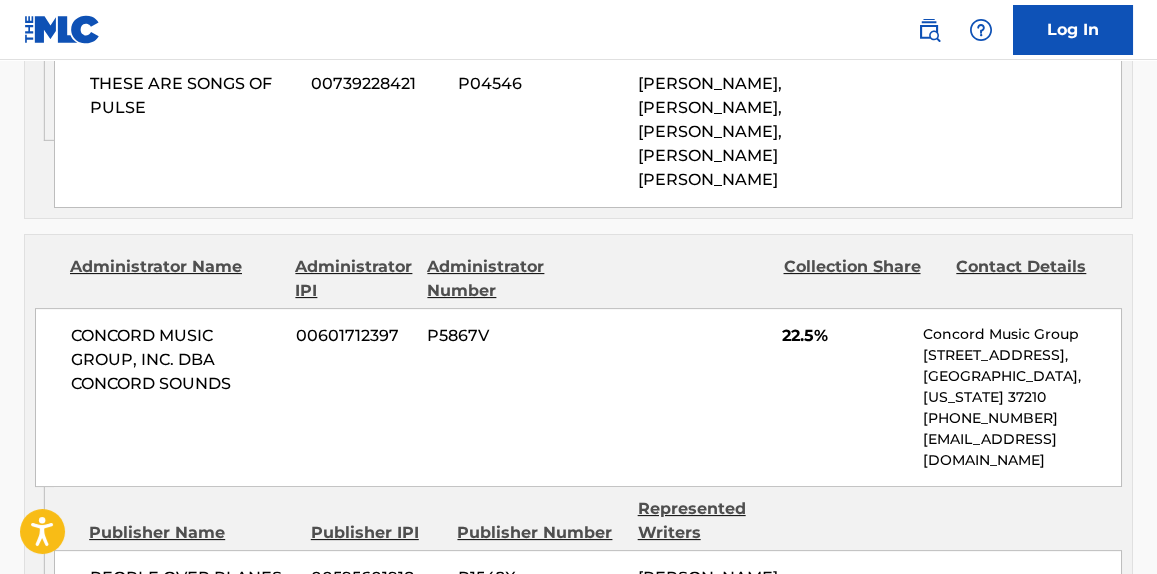 drag, startPoint x: 611, startPoint y: 290, endPoint x: 491, endPoint y: 169, distance: 170.4142 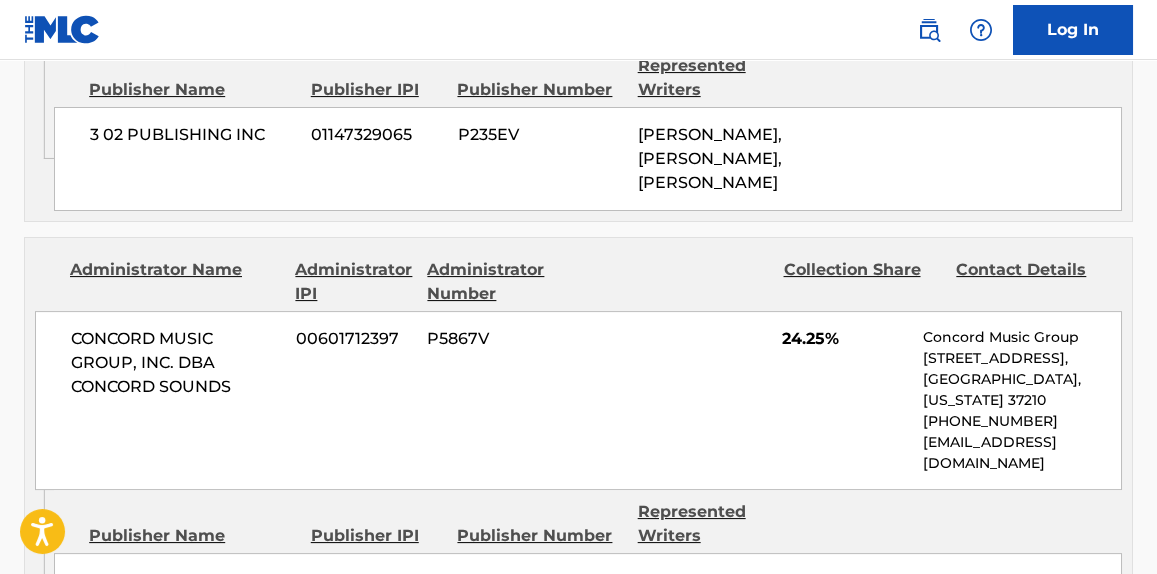 scroll, scrollTop: 3484, scrollLeft: 0, axis: vertical 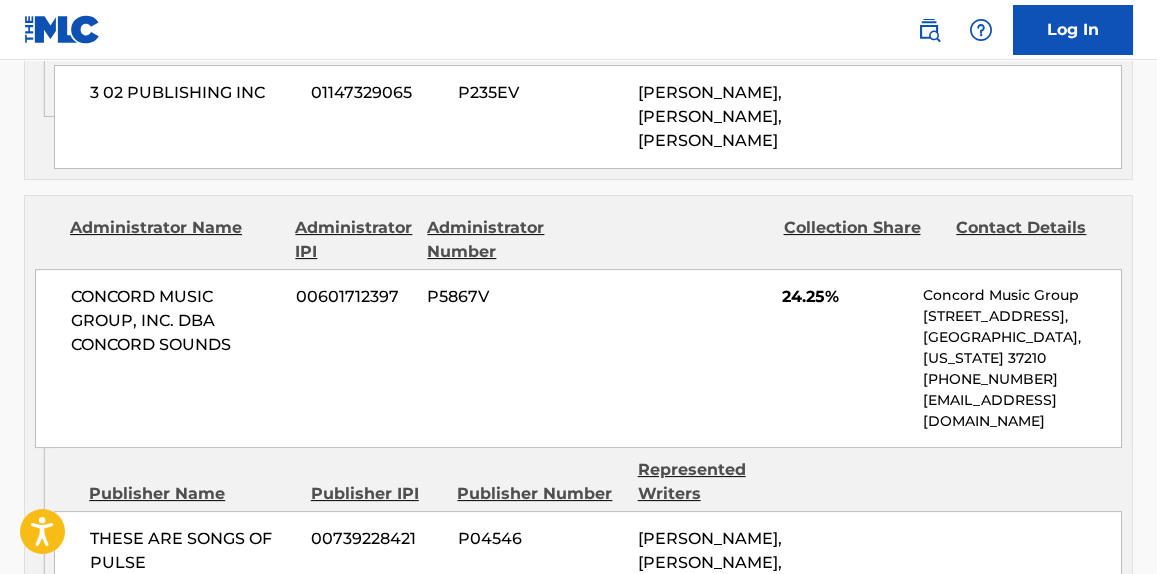 click on "[PERSON_NAME], [PERSON_NAME], [PERSON_NAME], [PERSON_NAME] [PERSON_NAME]" at bounding box center [710, 586] 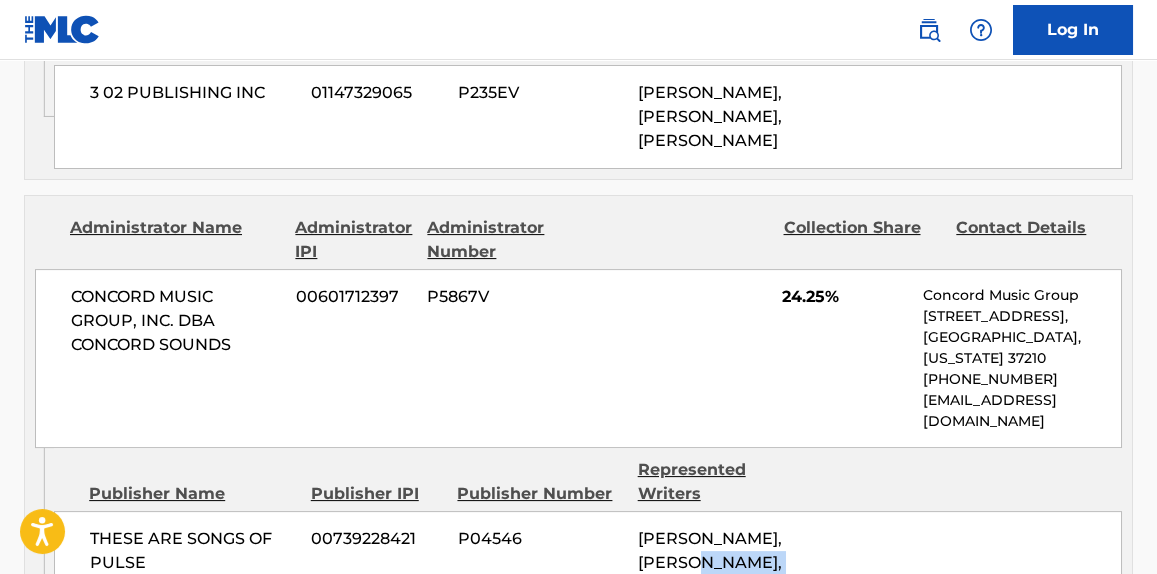 drag, startPoint x: 696, startPoint y: 362, endPoint x: 643, endPoint y: 355, distance: 53.460266 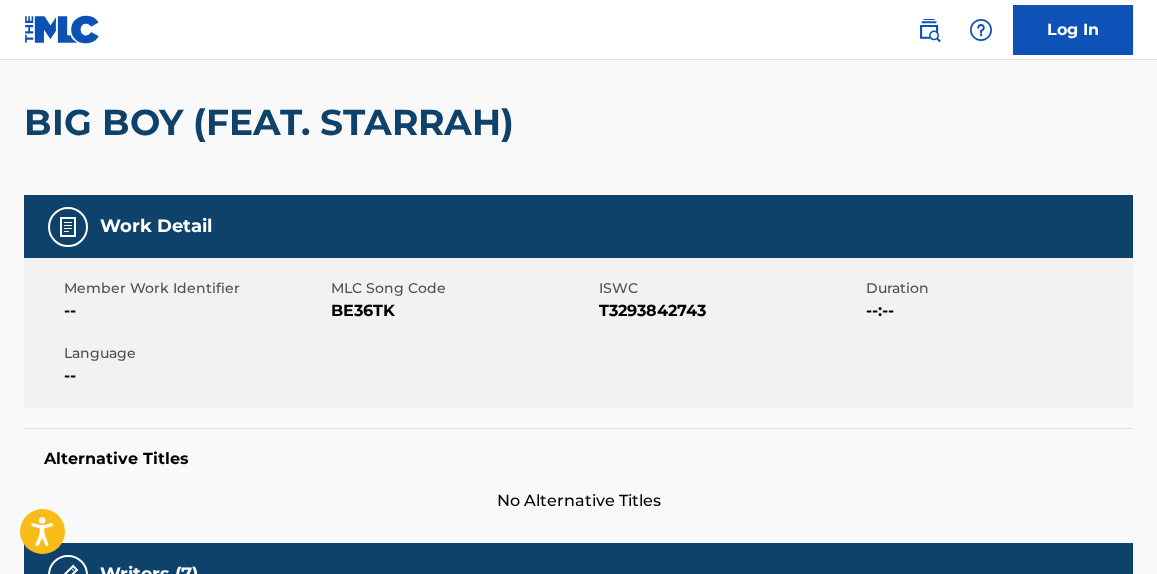 scroll, scrollTop: 0, scrollLeft: 0, axis: both 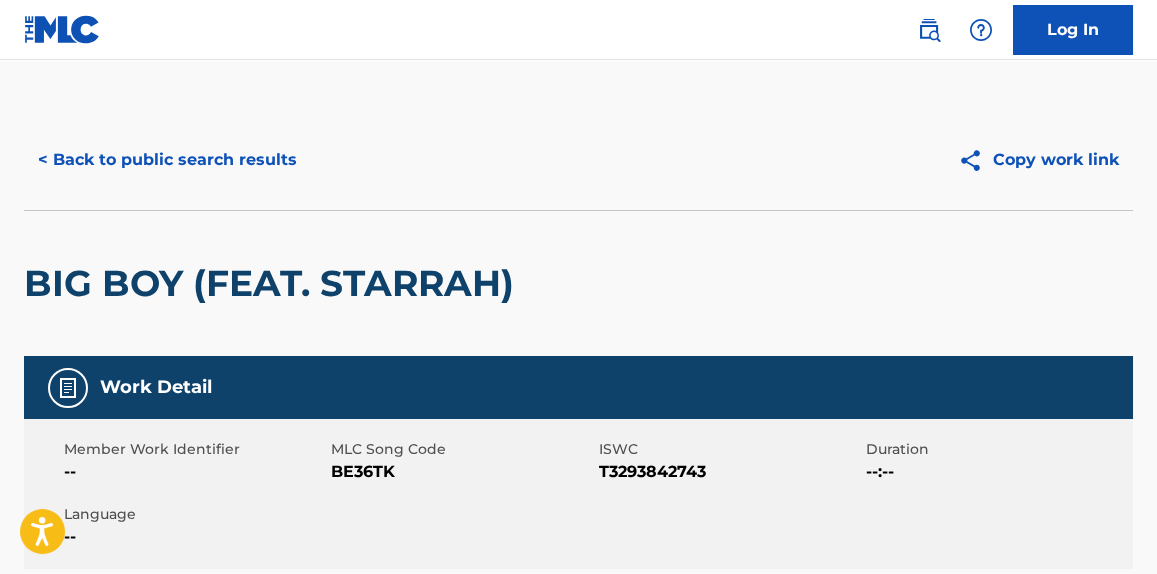 click on "< Back to public search results" at bounding box center (167, 160) 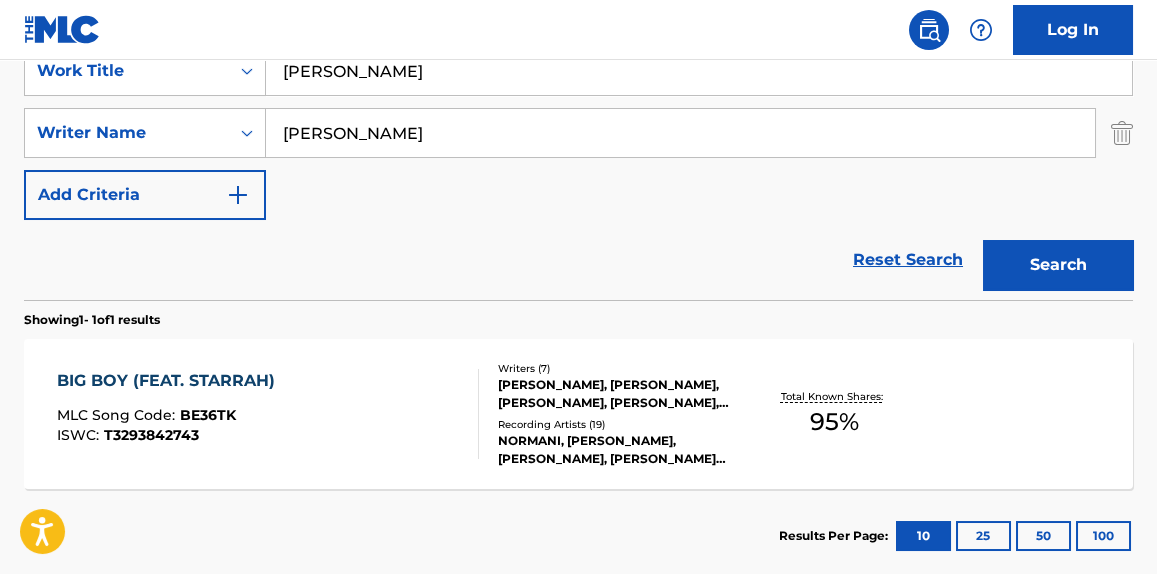 drag, startPoint x: 415, startPoint y: 91, endPoint x: 196, endPoint y: 102, distance: 219.27608 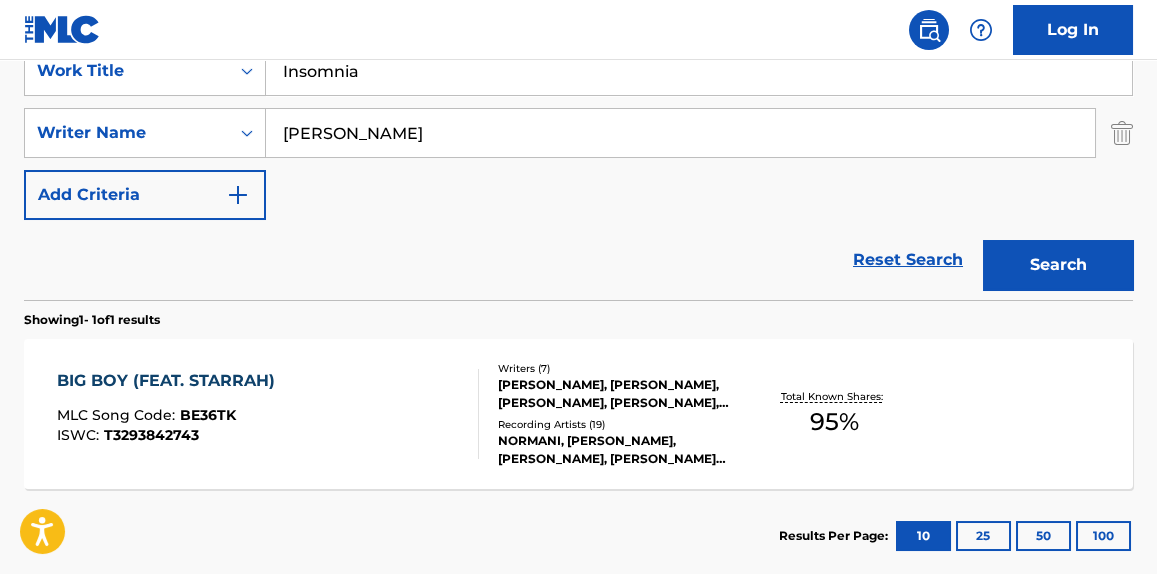 type on "Insomnia" 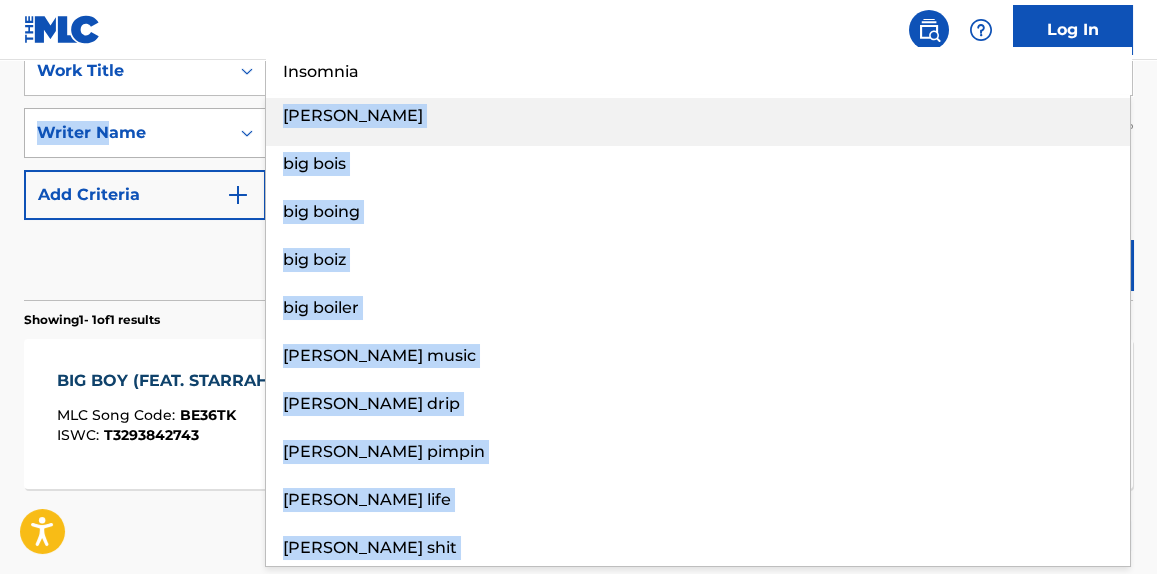 click on "SearchWithCriteria060e4605-fb99-466a-bb76-10adb1ae5d08 Work Title Insomnia [PERSON_NAME] big bois big boing big boiz big boiler [PERSON_NAME] music [PERSON_NAME] drip [PERSON_NAME] pimpin [PERSON_NAME] life [PERSON_NAME] shit SearchWithCriteria37fc070e-b4da-4b83-b04e-67bafdb52c1a Writer Name [PERSON_NAME] Add Criteria" at bounding box center [578, 133] 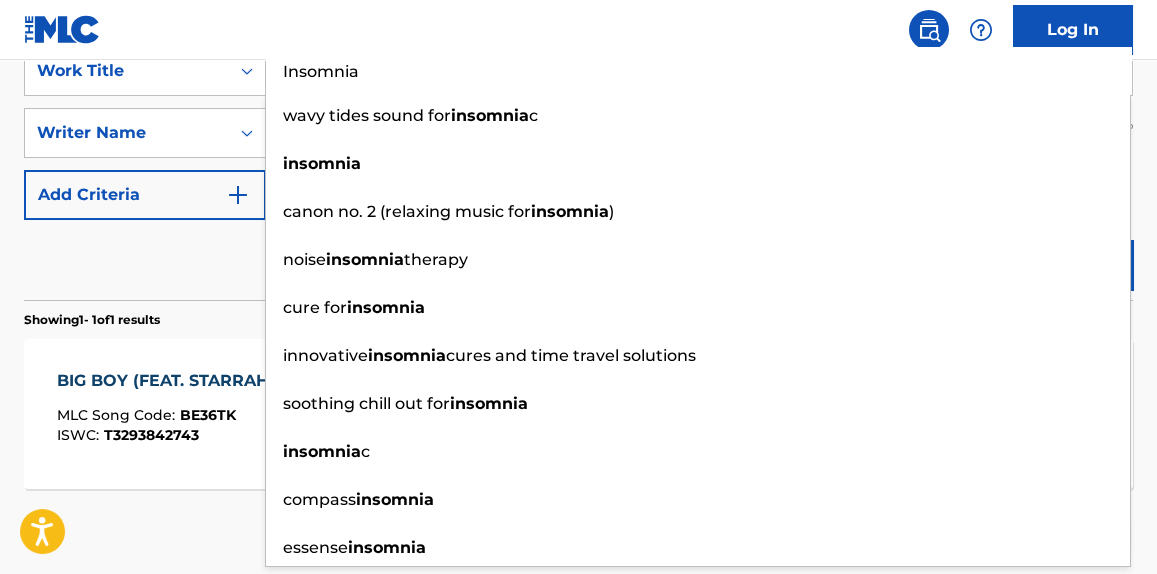 click on "Reset Search Search" at bounding box center [578, 260] 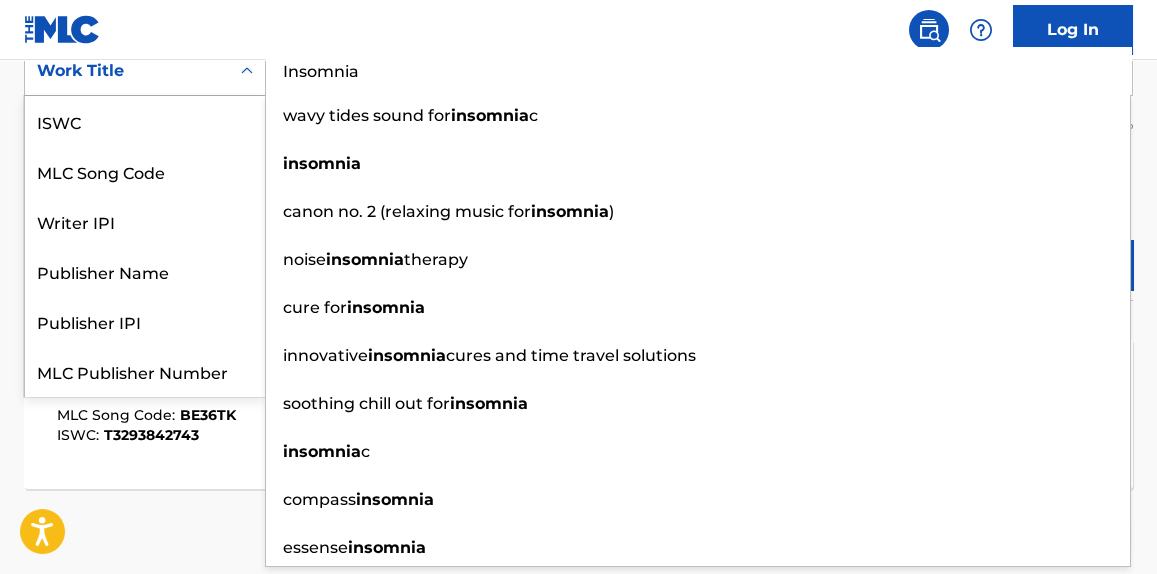 click on "Work Title" at bounding box center (145, 71) 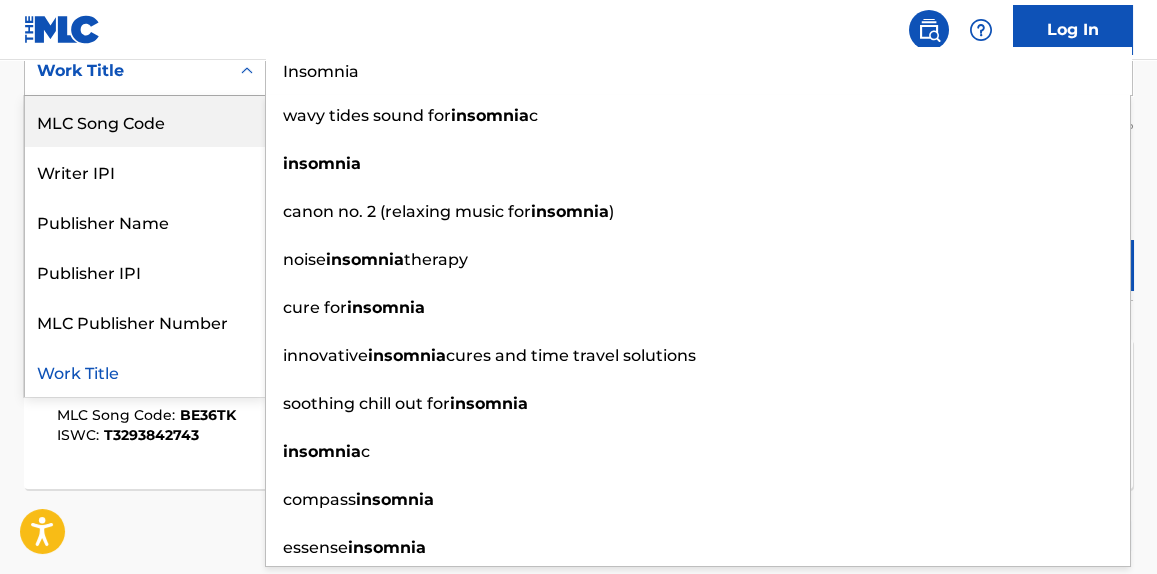 click on "The MLC Public Work Search The accuracy and completeness of The MLC's data is determined solely by our Members. It is not an authoritative source for recording information. Please   click here   for more information about the terms used in the database. Please review the Musical Works Database   Terms of Use Work Writer Publisher SearchWithCriteria060e4605-fb99-466a-bb76-10adb1ae5d08 7 results available. Use Up and Down to choose options, press Enter to select the currently focused option, press Escape to exit the menu, press Tab to select the option and exit the menu. Work Title ISWC MLC Song Code Writer IPI Publisher Name Publisher IPI MLC Publisher Number Work Title Insomnia wavy tides sound for  insomnia c insomnia canon no. 2 (relaxing music for  insomnia ) noise  insomnia  therapy cure for  insomnia innovative  insomnia  cures and time travel solutions soothing chill out for  insomnia insomnia c compass  insomnia essense  insomnia SearchWithCriteria37fc070e-b4da-4b83-b04e-67bafdb52c1a Writer Name Search" at bounding box center [578, 147] 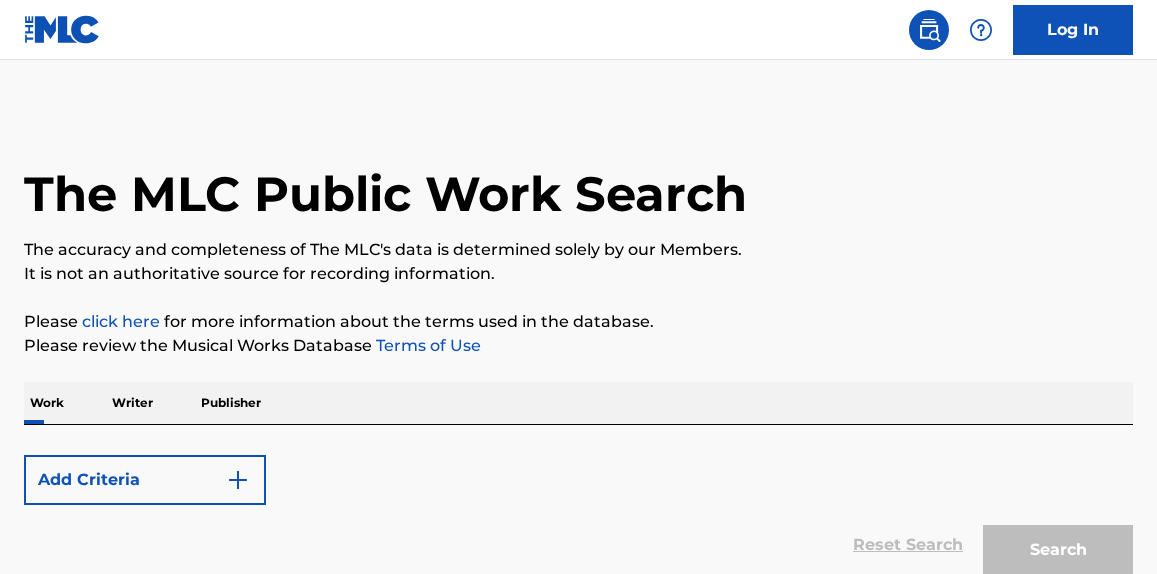 scroll, scrollTop: 0, scrollLeft: 0, axis: both 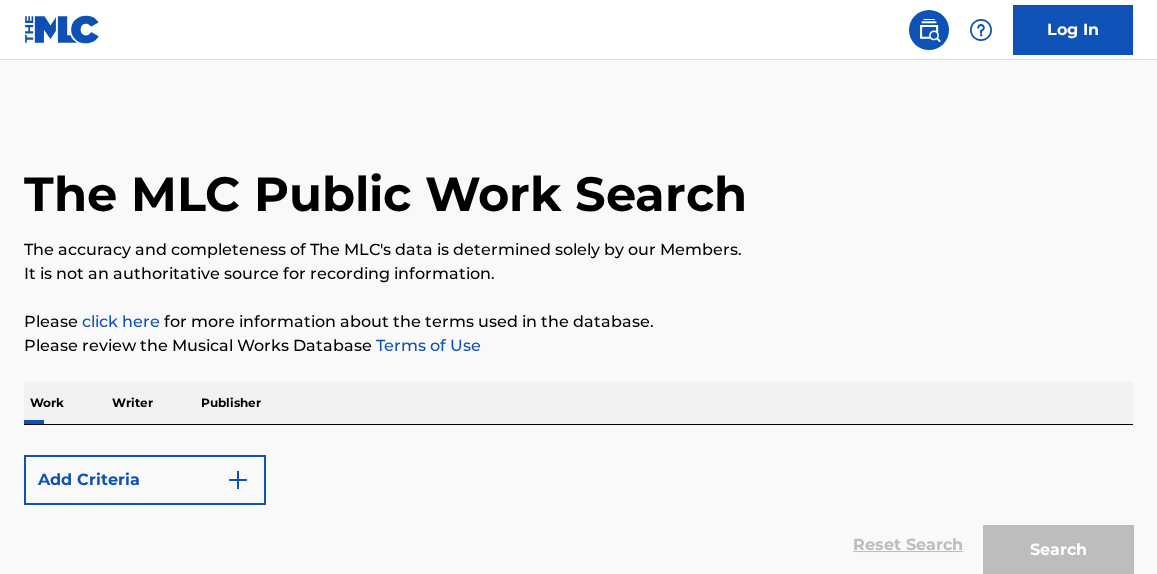 click on "The MLC Public Work Search The accuracy and completeness of The MLC's data is determined solely by our Members. It is not an authoritative source for recording information. Please   click here   for more information about the terms used in the database. Please review the Musical Works Database   Terms of Use Work Writer Publisher Add Criteria Reset Search Search No results" at bounding box center [578, 379] 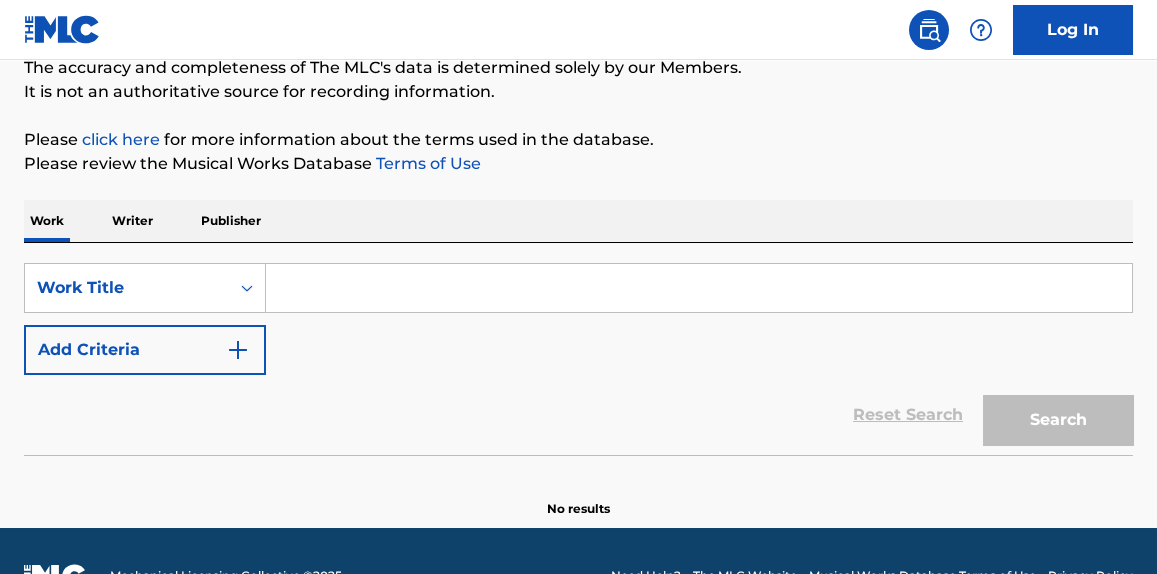 scroll, scrollTop: 231, scrollLeft: 0, axis: vertical 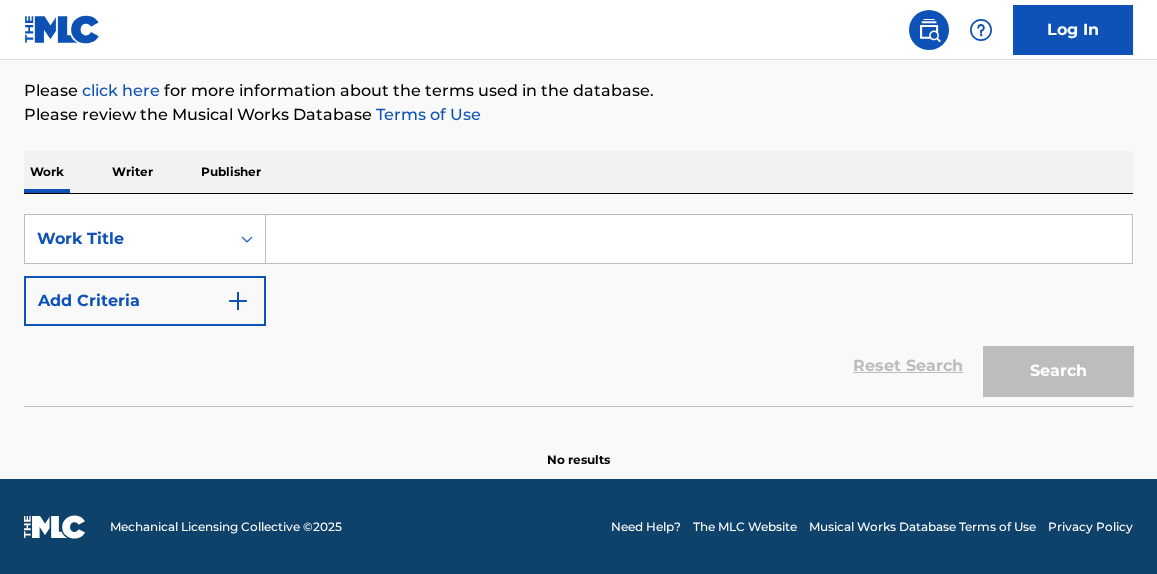 click at bounding box center [699, 239] 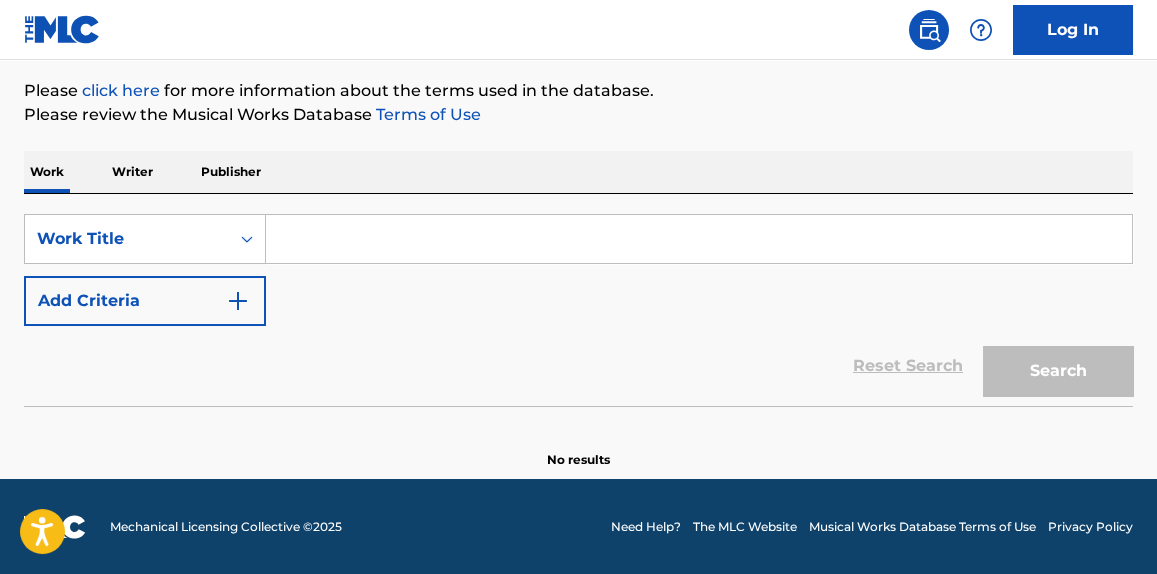 paste on "Insomnia" 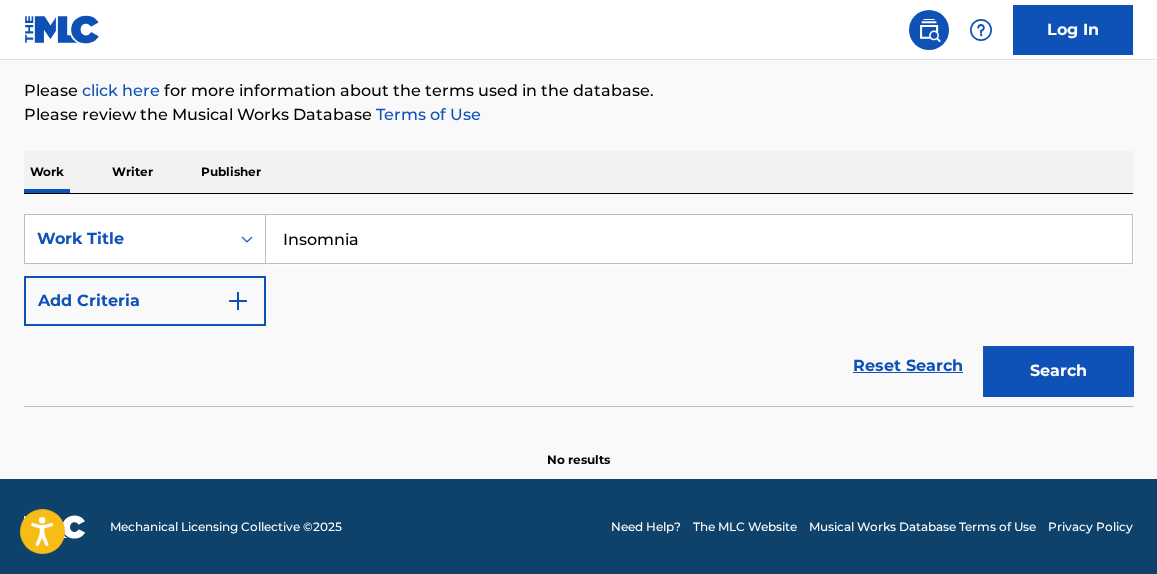type on "Insomnia" 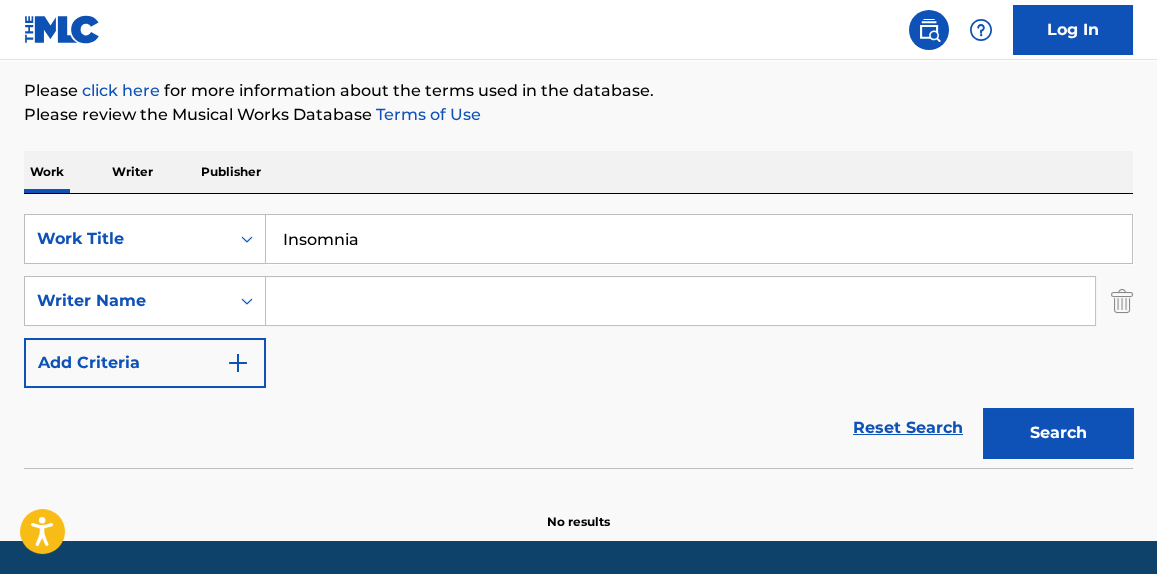 click at bounding box center [680, 301] 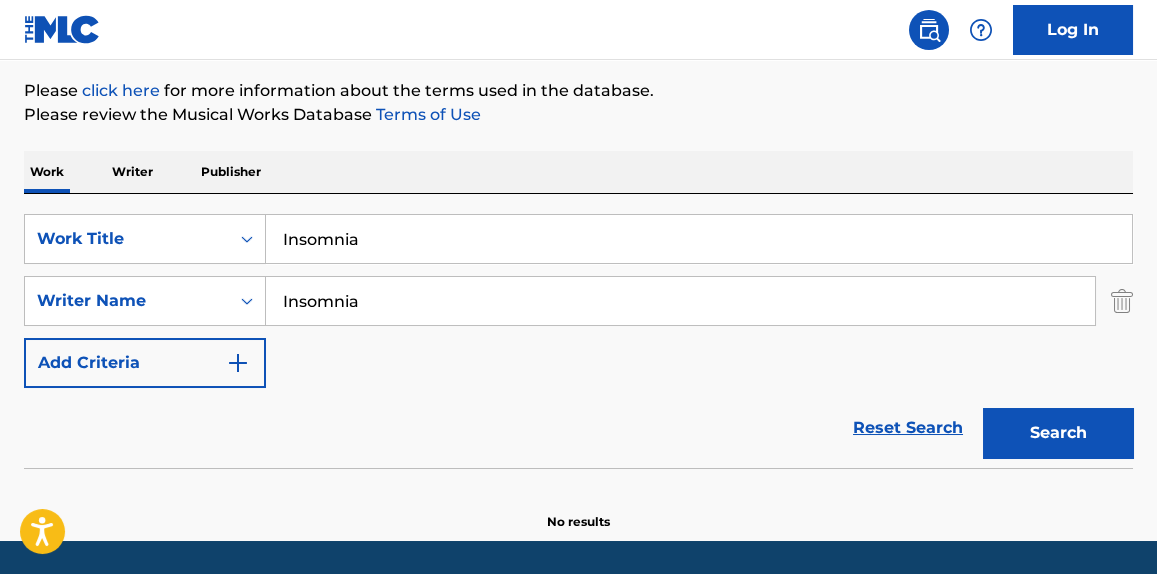 click on "Reset Search Search" at bounding box center [578, 428] 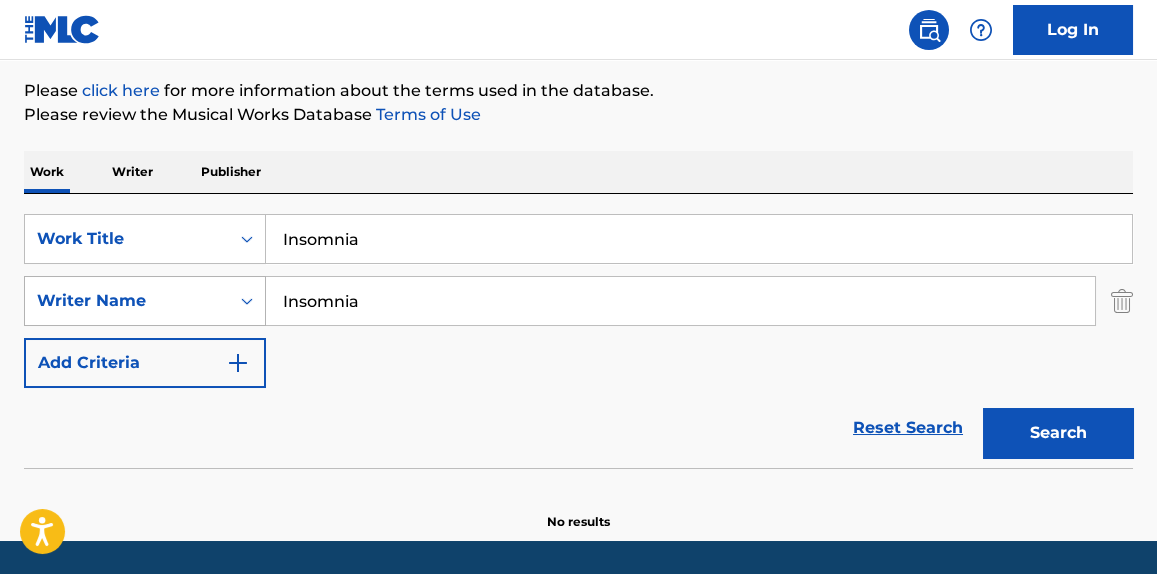 drag, startPoint x: 405, startPoint y: 290, endPoint x: 196, endPoint y: 283, distance: 209.11719 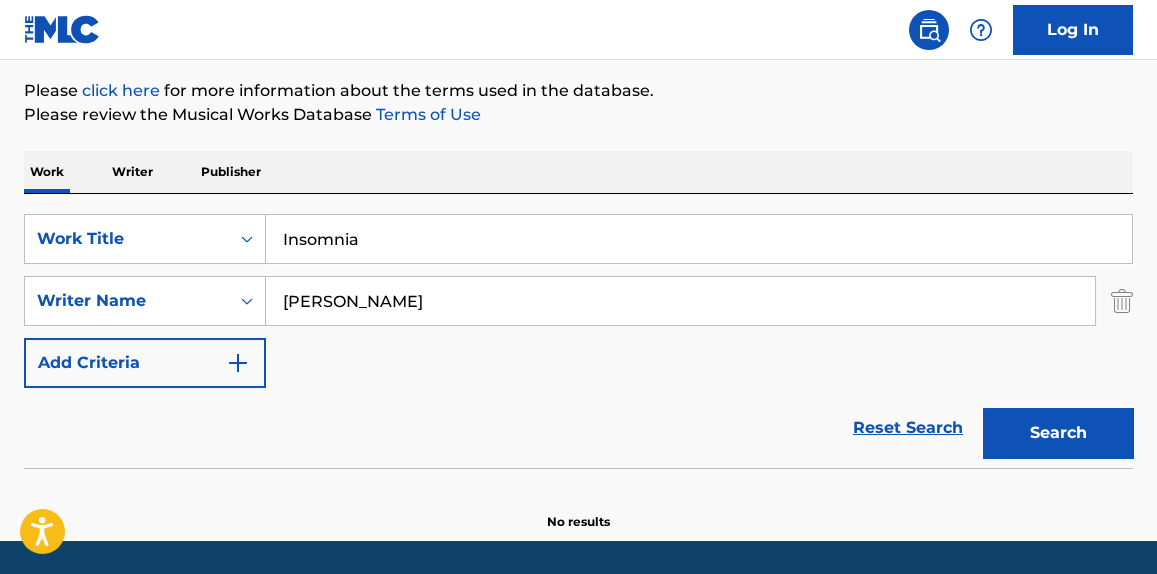 type on "Normani Hamilton" 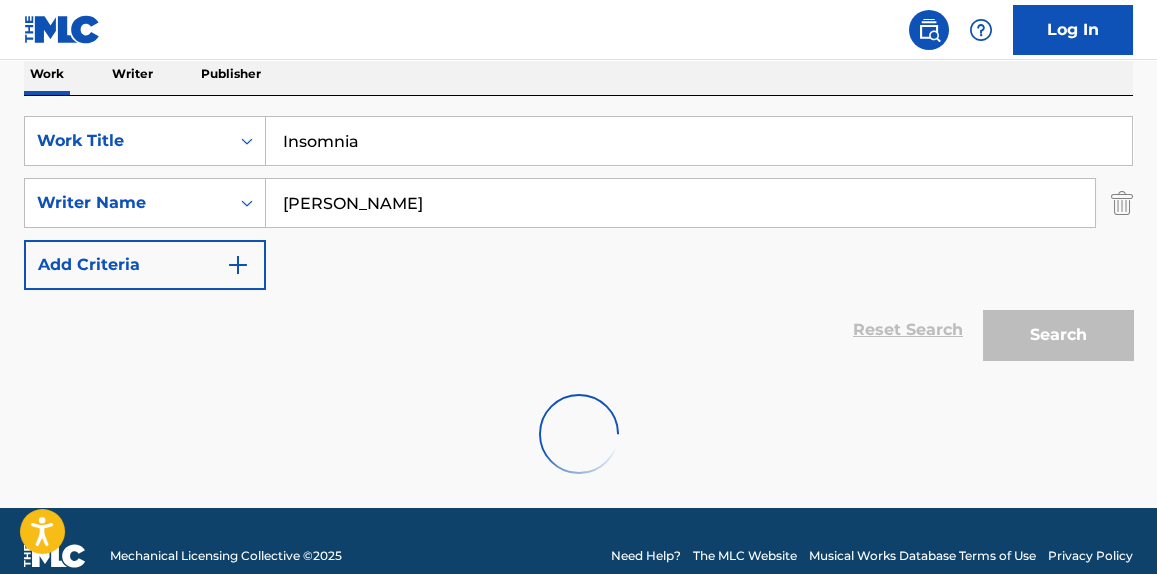 scroll, scrollTop: 358, scrollLeft: 0, axis: vertical 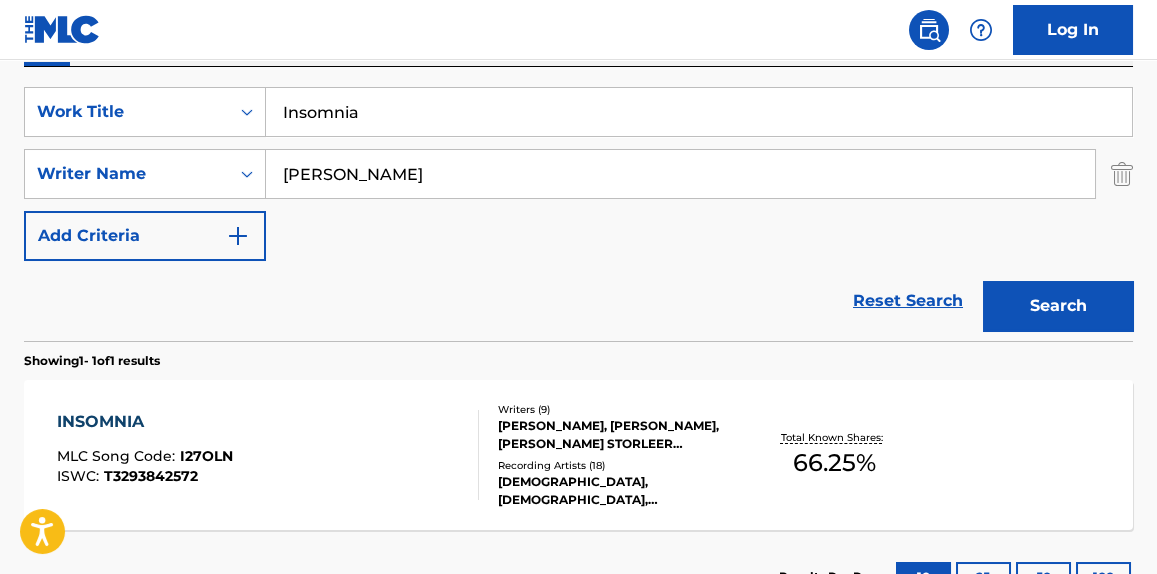 click on "Writers ( 9 ) TAYLOR MONET PARKS, TOR ERIK HERMANSEN, NORMANI KORDEI HAMILTON, MIKKEL STORLEER ERIKSEN, LYDIA ASRAT, VICTORIA MONET MCCANTS, BRANDY NORWOOD, THOMAS LUMPKINS, THOMAS LEE BROWN Recording Artists ( 18 ) NORMANI, NORMANI, NORMANI, NORMANI, NORMANI" at bounding box center [610, 455] 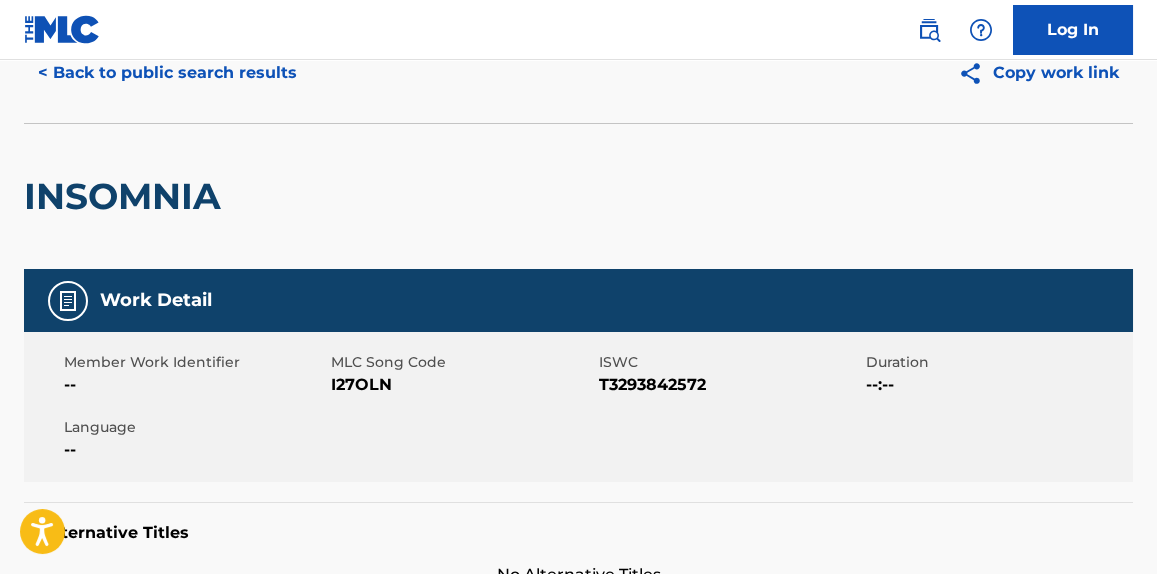 scroll, scrollTop: 0, scrollLeft: 0, axis: both 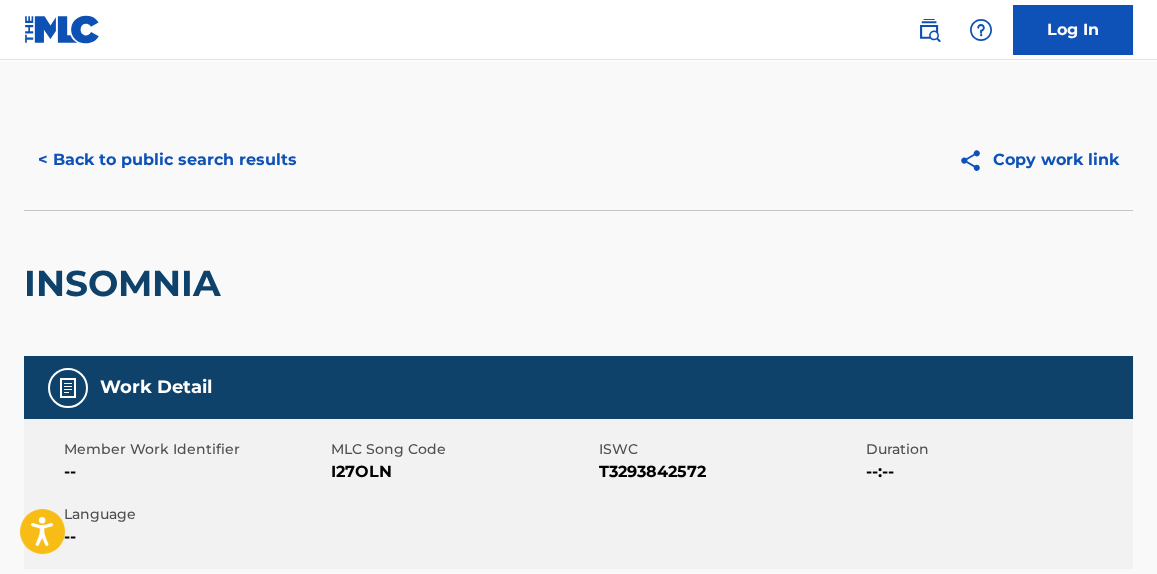 click on "< Back to public search results" at bounding box center [167, 160] 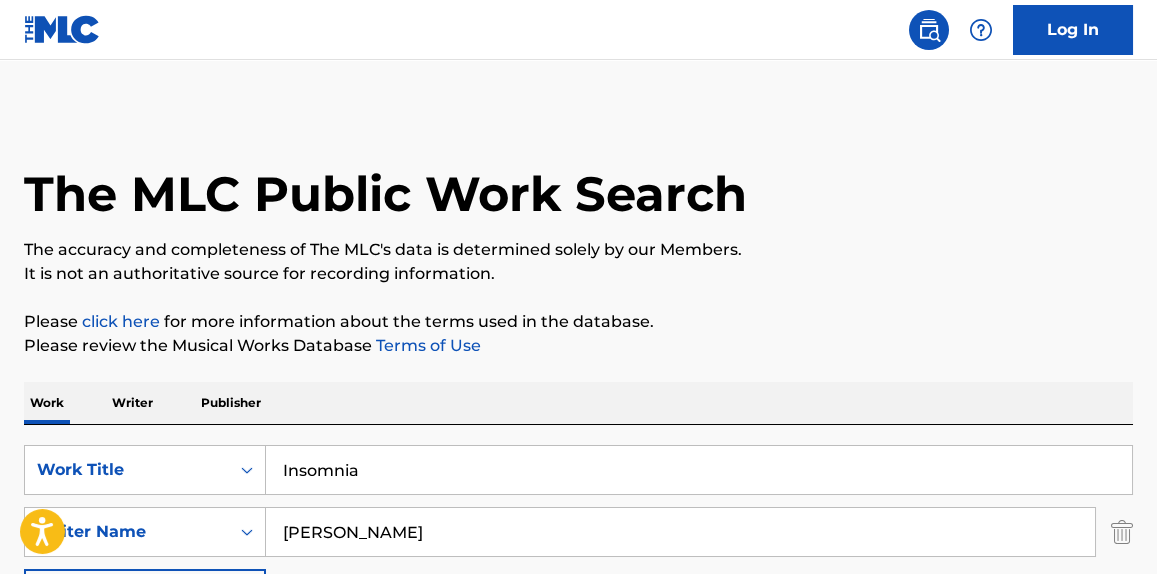 scroll, scrollTop: 358, scrollLeft: 0, axis: vertical 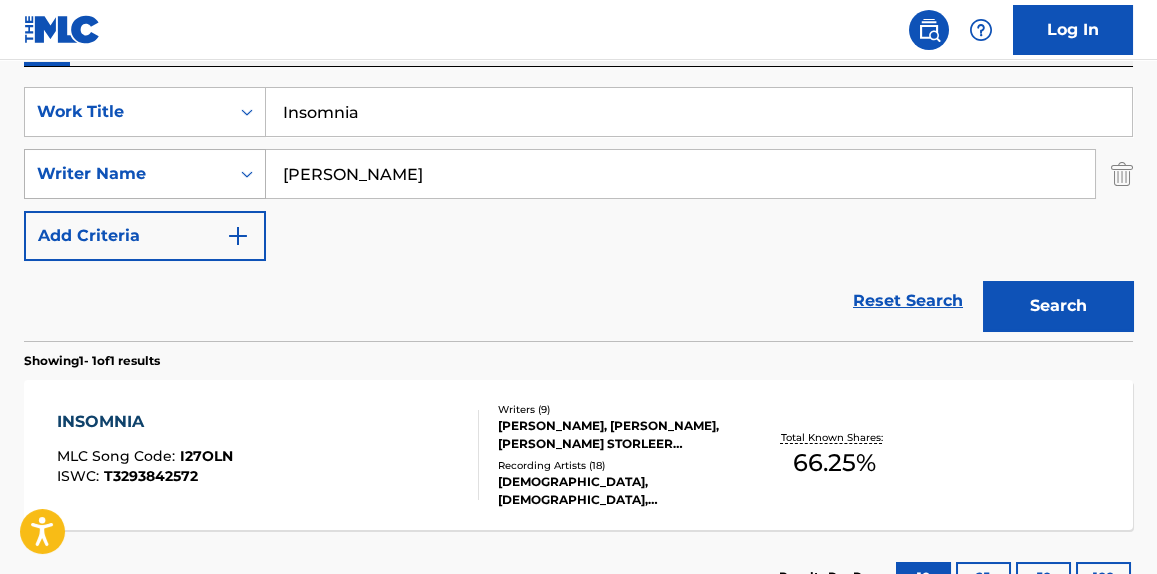 drag, startPoint x: 516, startPoint y: 177, endPoint x: 103, endPoint y: 191, distance: 413.2372 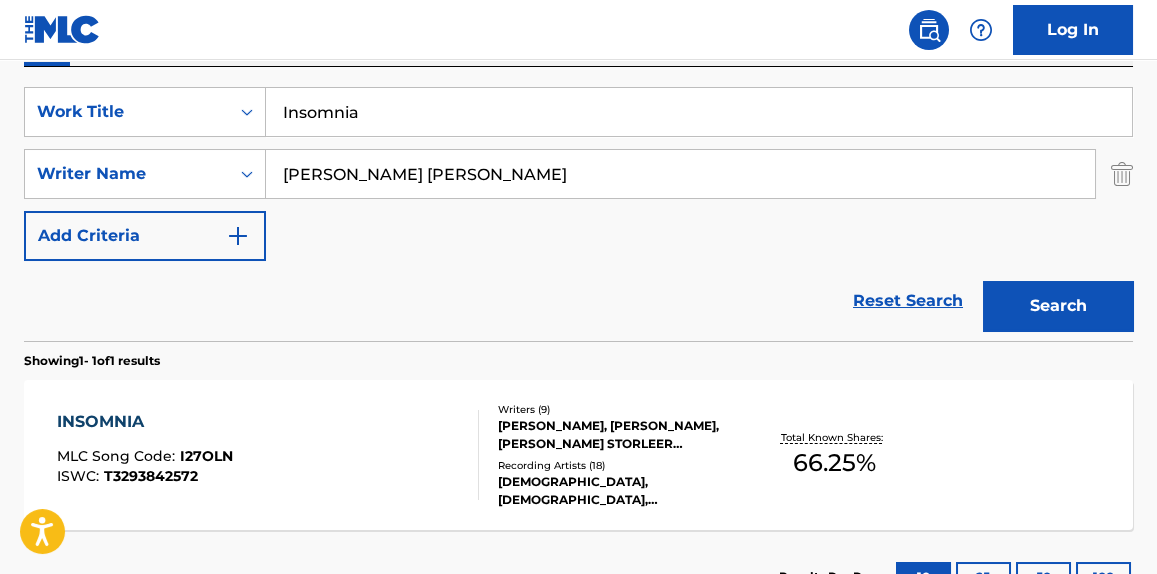 type on "Kate Alexandra Tizzard" 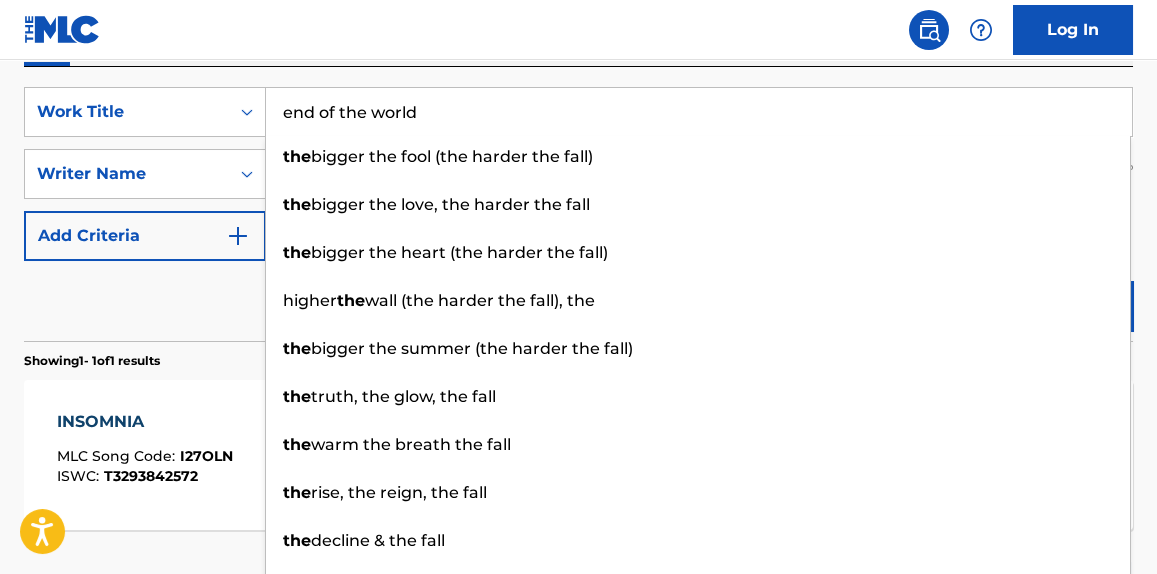 drag, startPoint x: 486, startPoint y: 130, endPoint x: 0, endPoint y: 169, distance: 487.56232 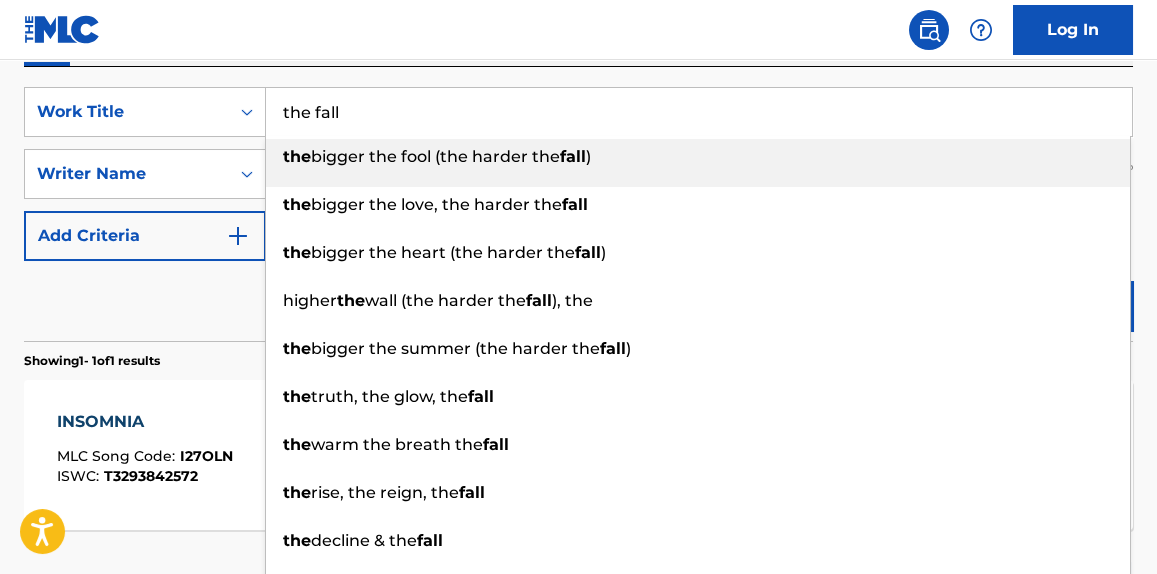 type on "the fall" 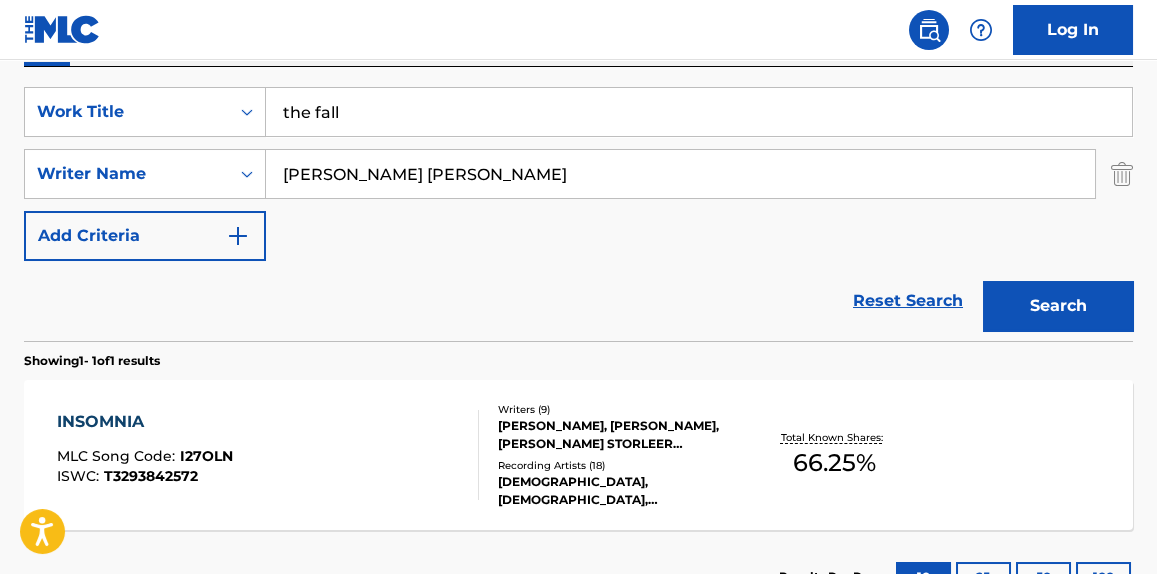 click on "Search" at bounding box center (1058, 306) 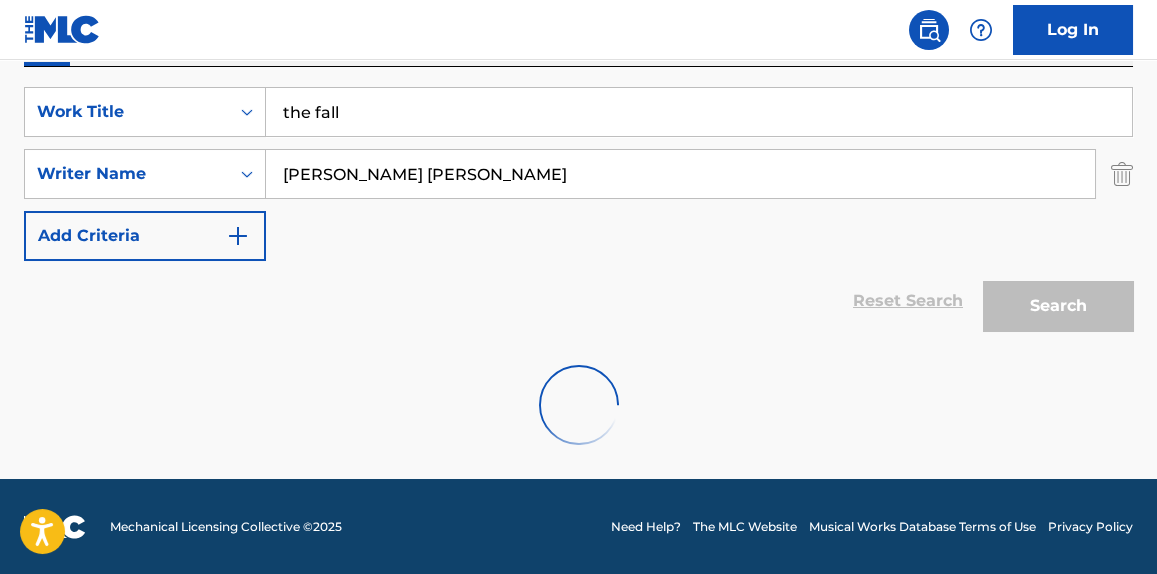 scroll, scrollTop: 293, scrollLeft: 0, axis: vertical 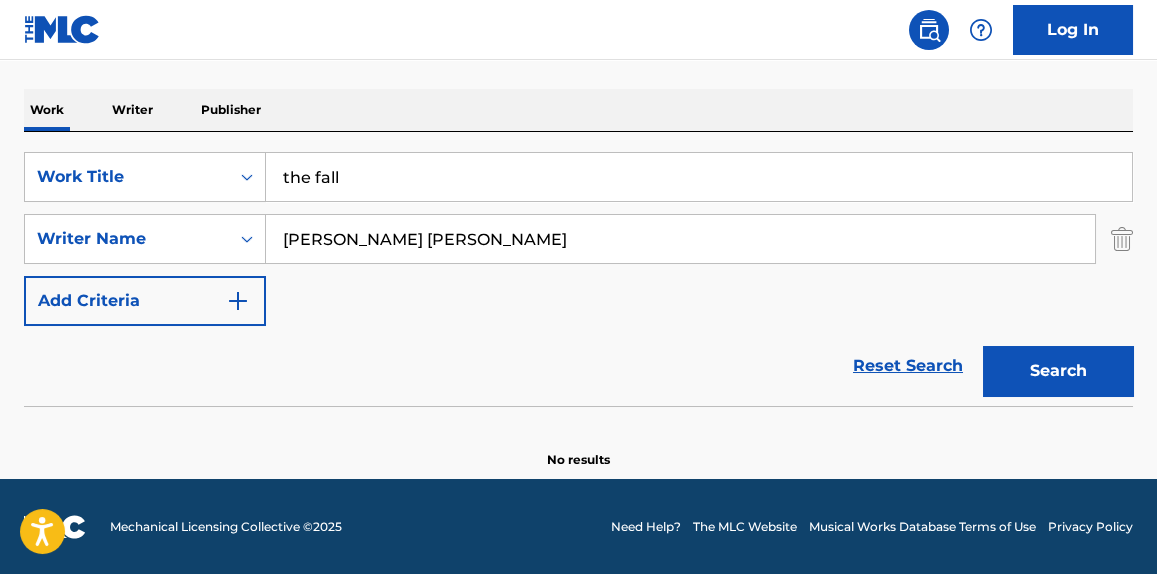 click on "Kate Alexandra Tizzard" at bounding box center [680, 239] 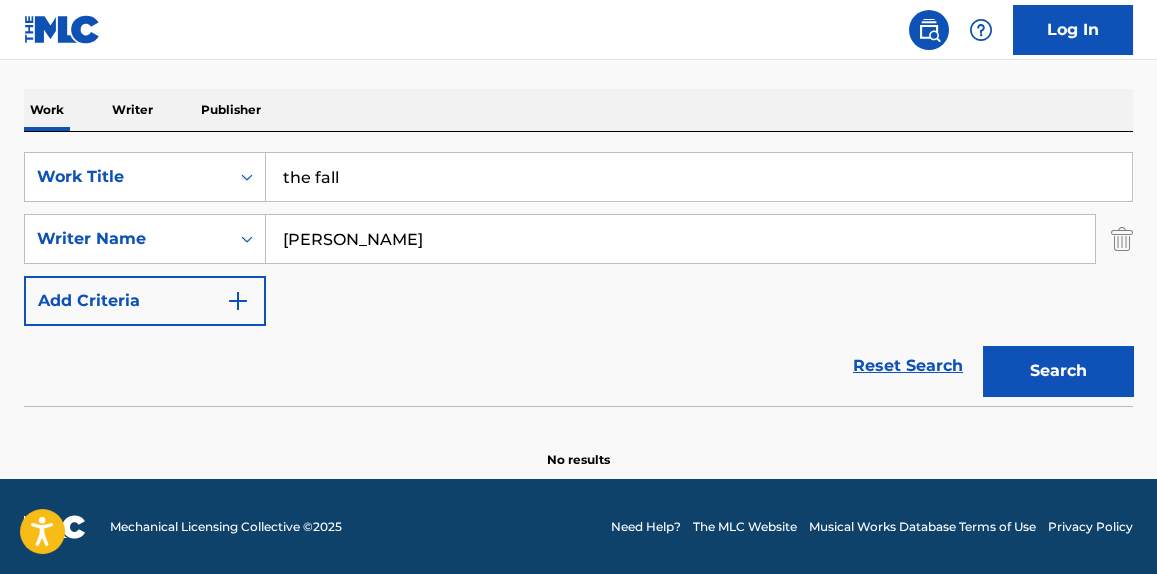 type on "Kate Tizzard" 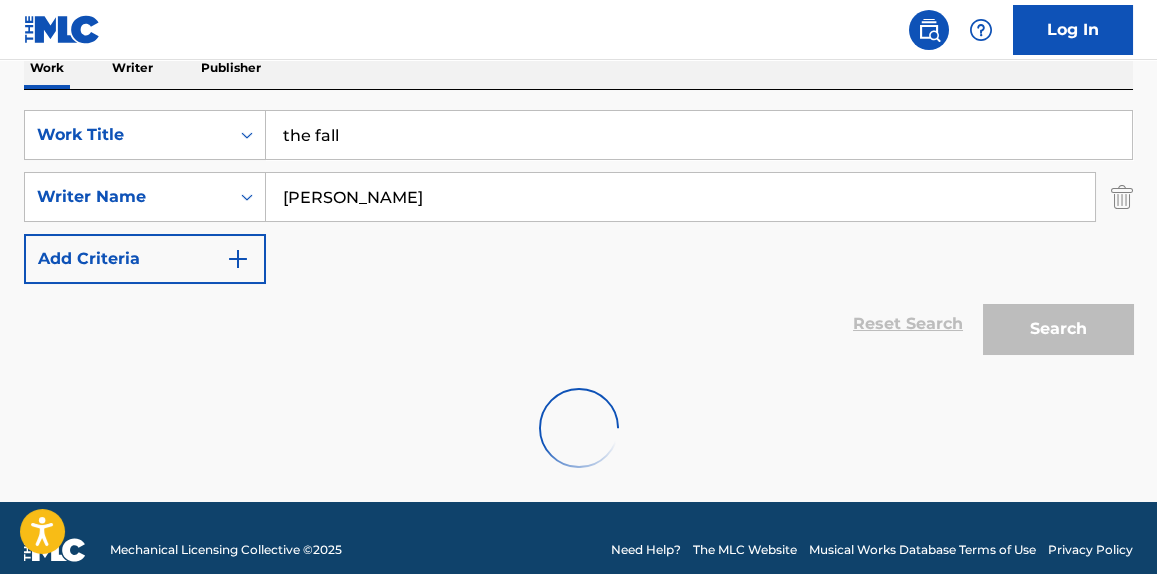 scroll, scrollTop: 358, scrollLeft: 0, axis: vertical 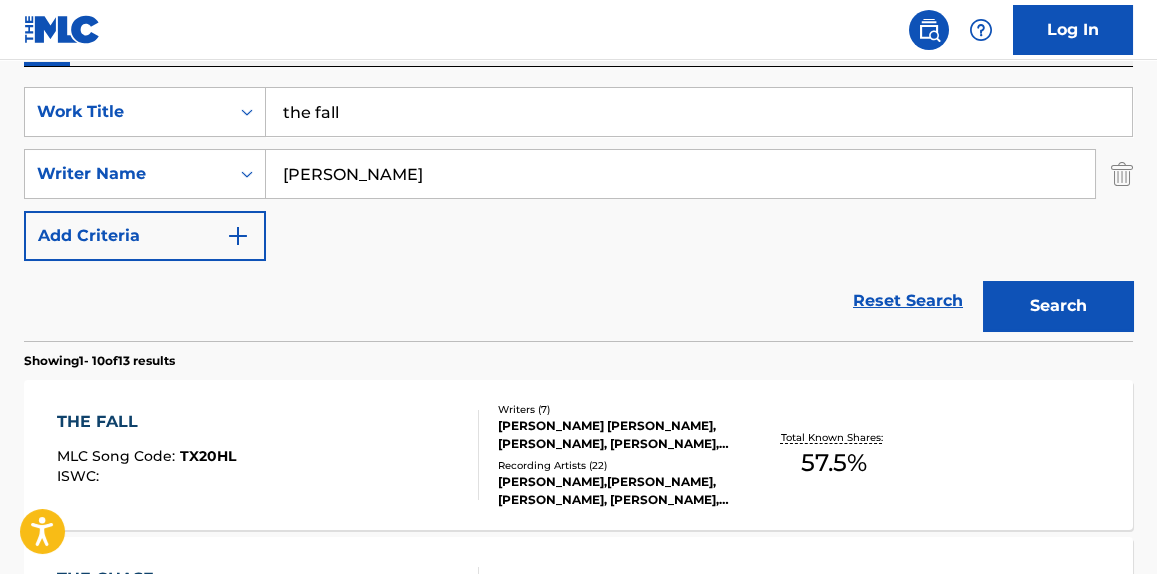 click on "THE FALL MLC Song Code : TX20HL ISWC :" at bounding box center [267, 455] 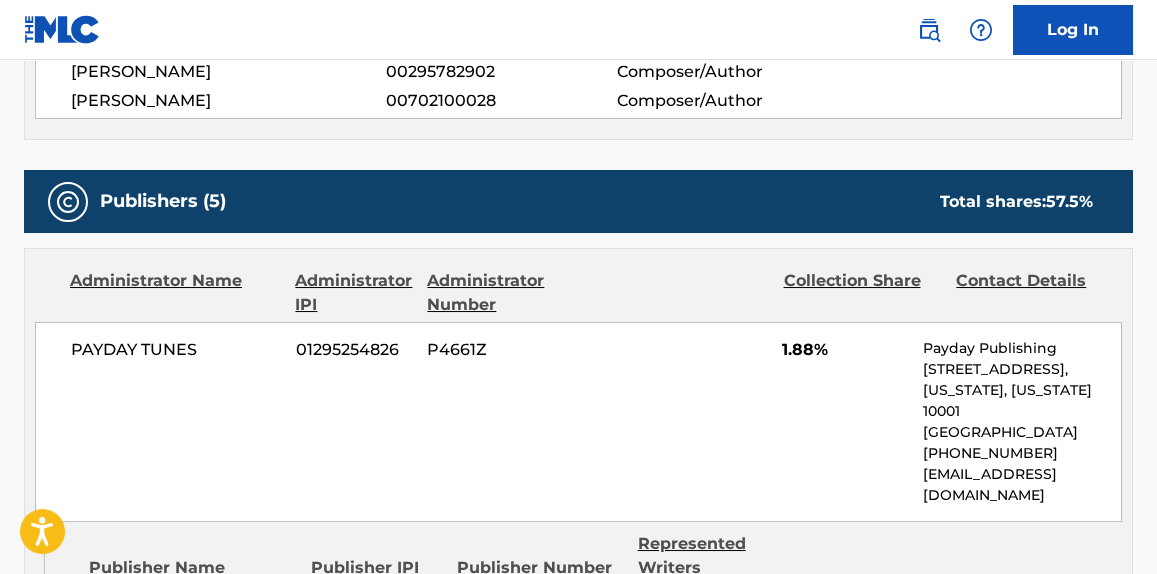 scroll, scrollTop: 909, scrollLeft: 0, axis: vertical 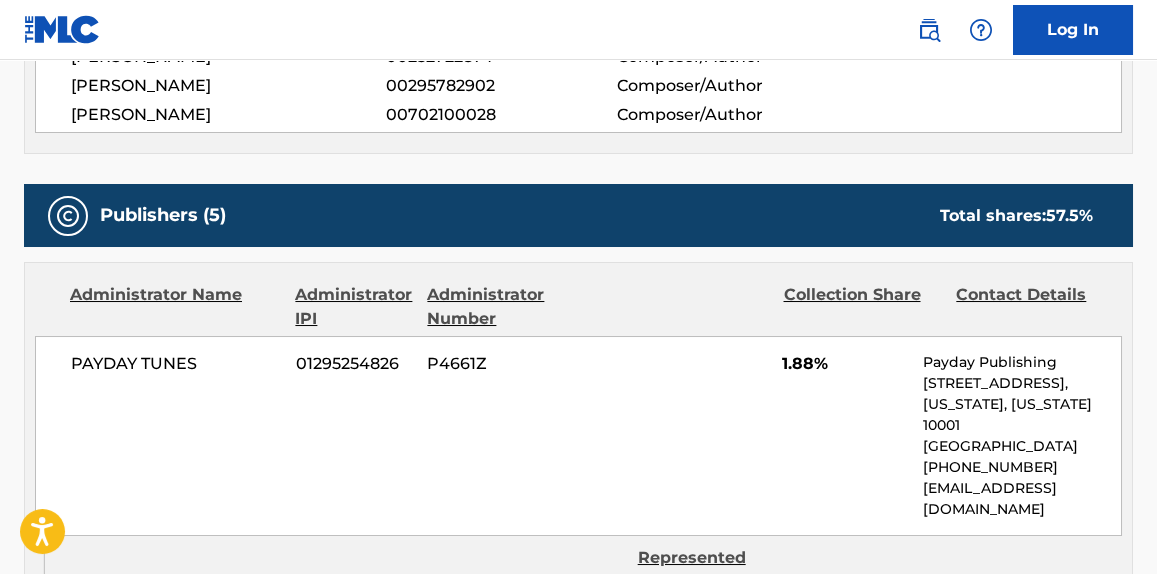 click on "ADAM DAVID KERSHEN 00562512367 Composer/Author ANDREW POLYCHRONOPOULOS 00752913433 Composer/Author FRANK STRONACH 00745945012 Composer/Author DANIEL HELOY DAVIDSEN 00260841575 Composer/Author PETER WALLEVIK 00252722874 Composer/Author JOSEPH PETER MICHAEL KILLINGTON 00295782902 Composer/Author KATE TIZZARD 00702100028 Composer/Author" at bounding box center [578, 28] 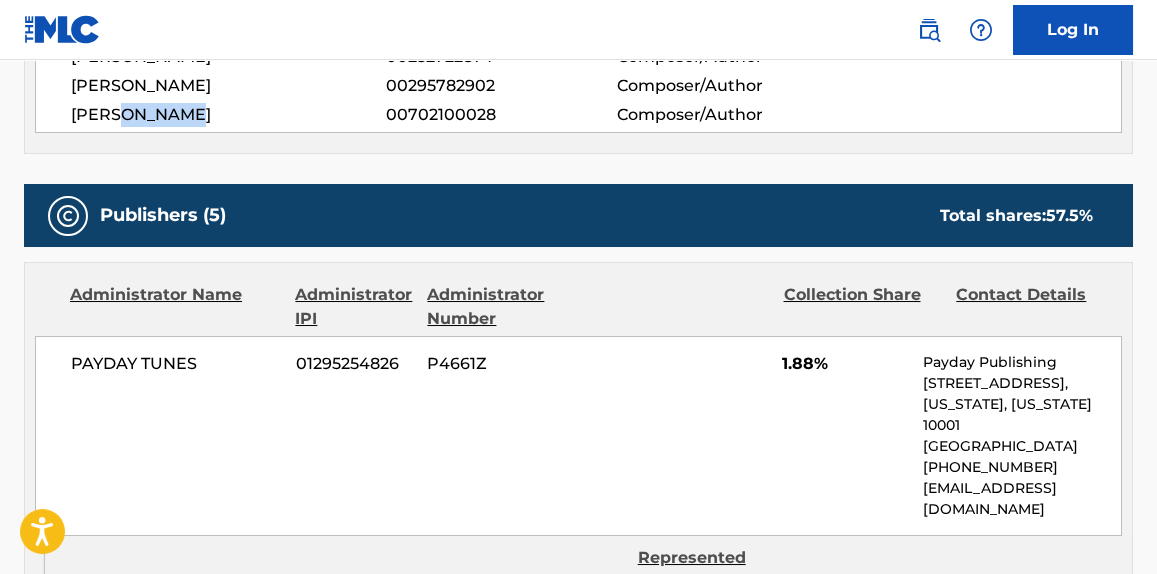click on "KATE TIZZARD" at bounding box center (228, 115) 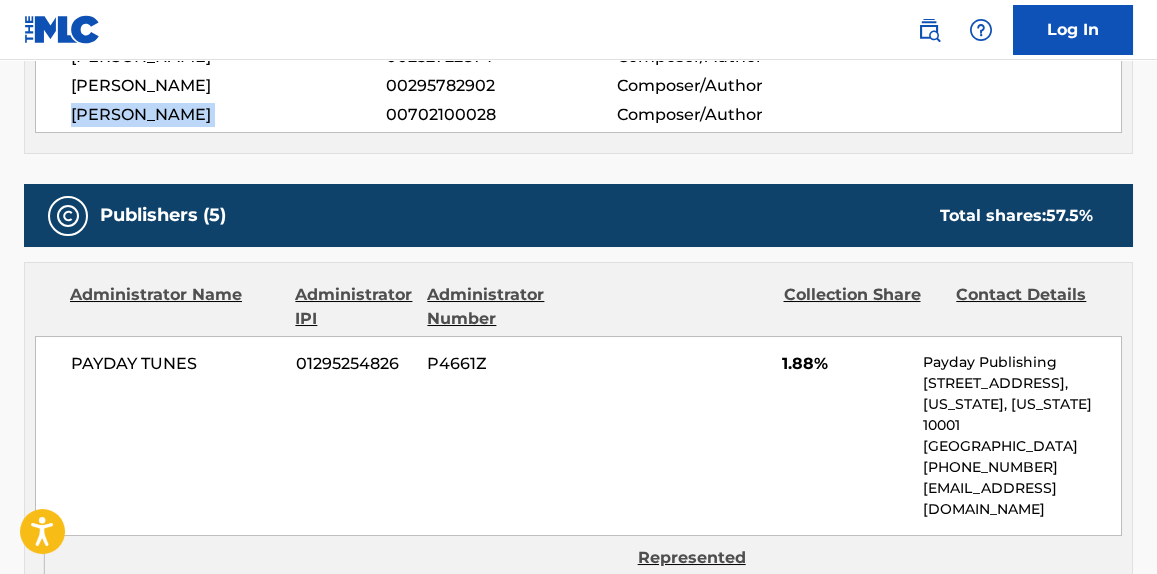 click on "KATE TIZZARD" at bounding box center [228, 115] 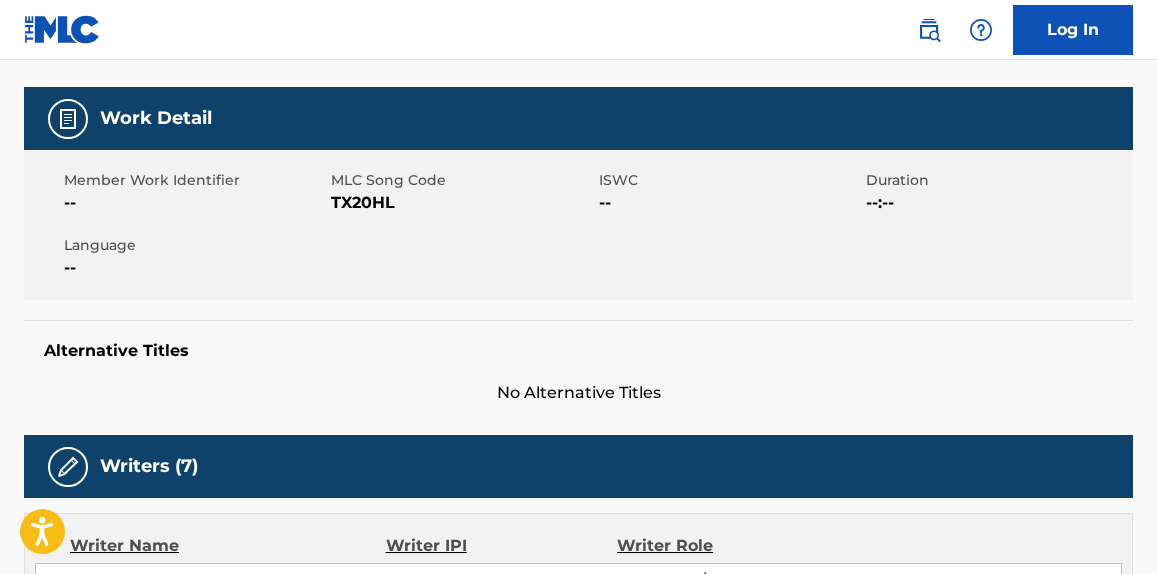scroll, scrollTop: 0, scrollLeft: 0, axis: both 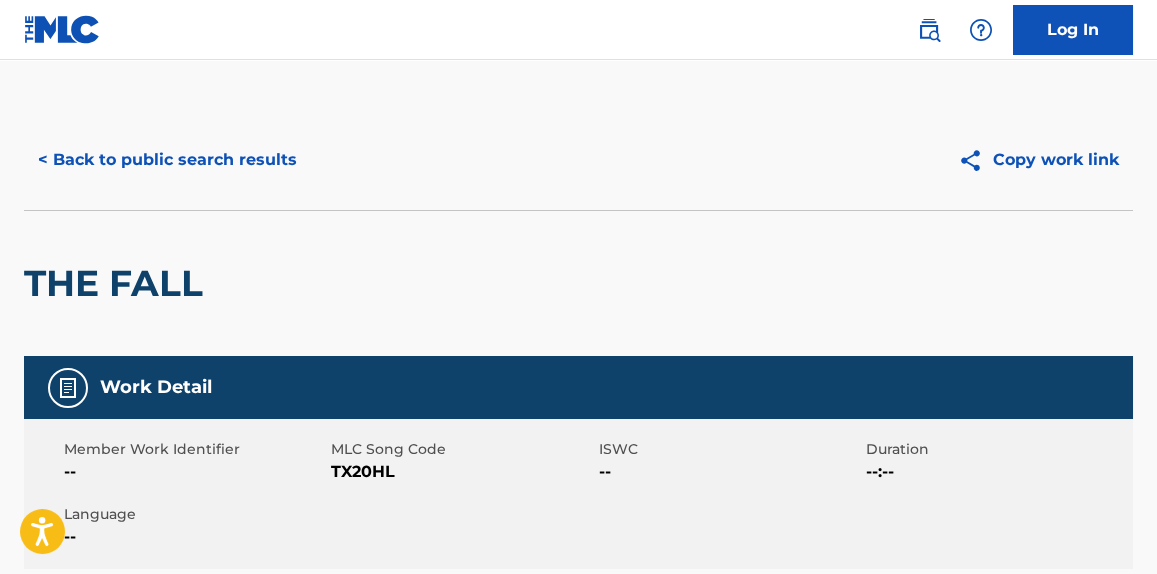 click on "< Back to public search results" at bounding box center (167, 160) 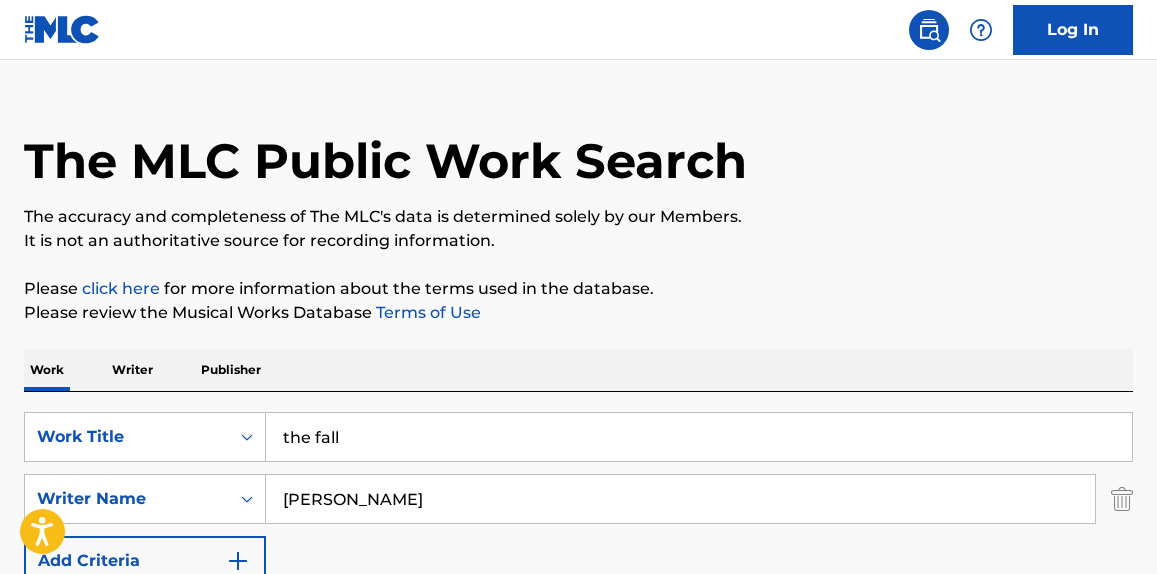 scroll, scrollTop: 0, scrollLeft: 0, axis: both 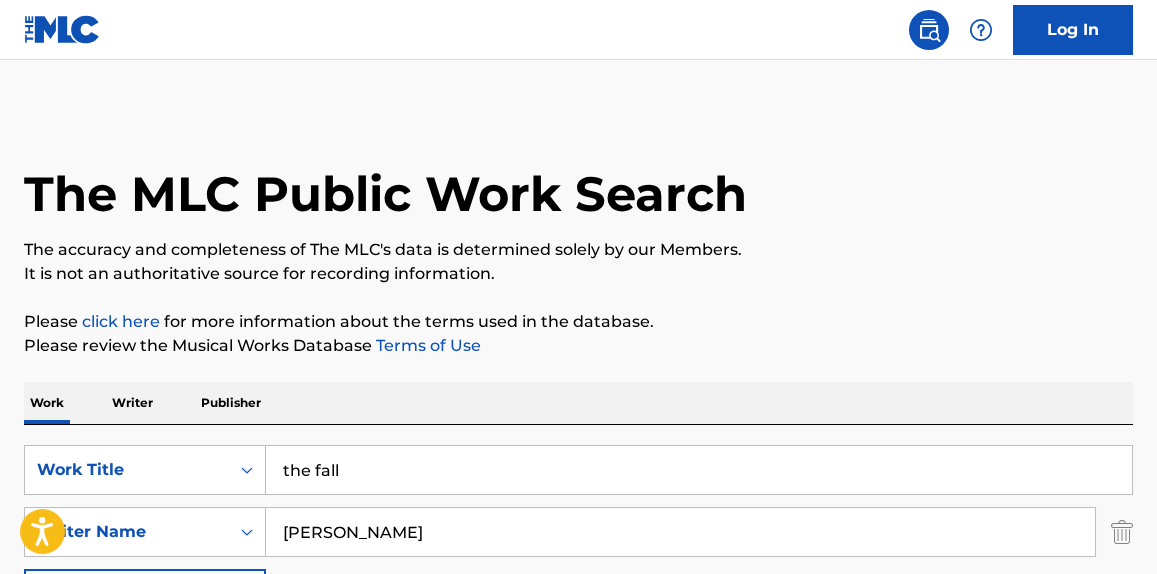 drag, startPoint x: 158, startPoint y: 400, endPoint x: 135, endPoint y: 411, distance: 25.495098 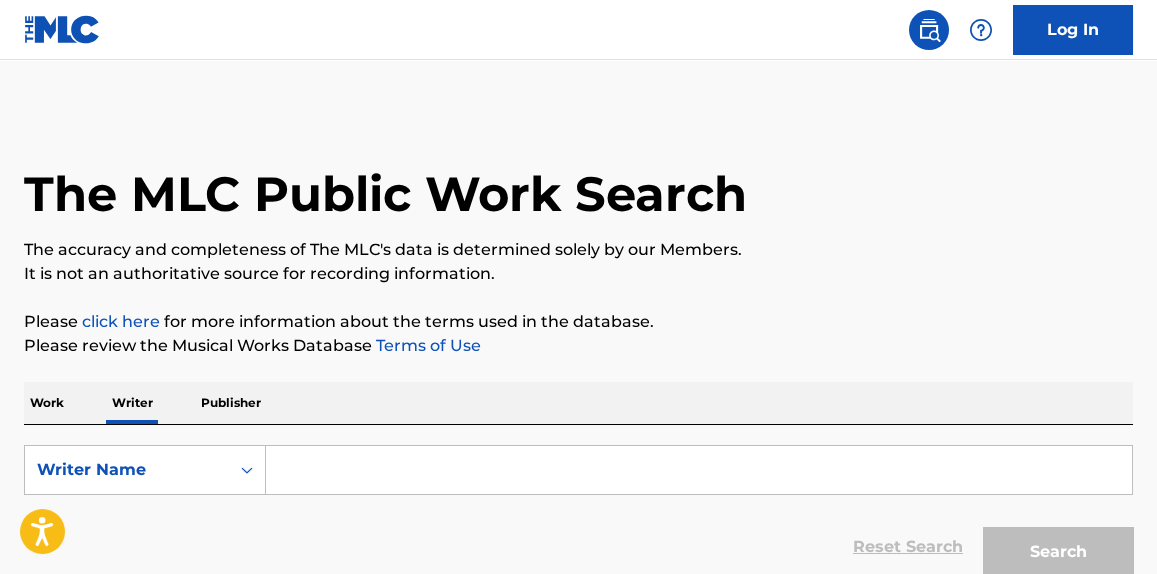click at bounding box center (699, 470) 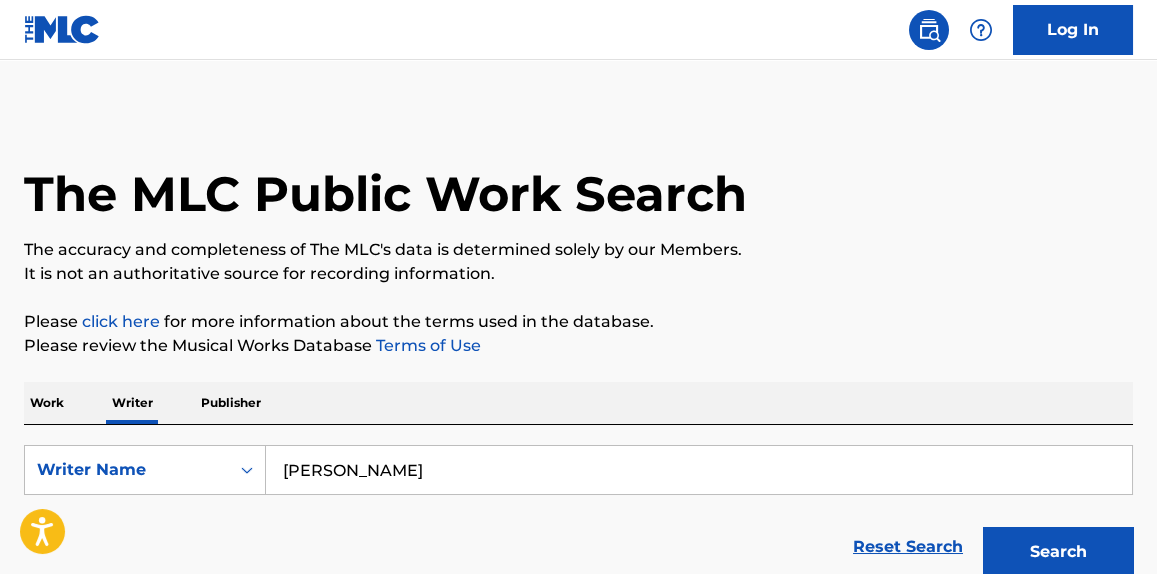 type on "KATE TIZZARD" 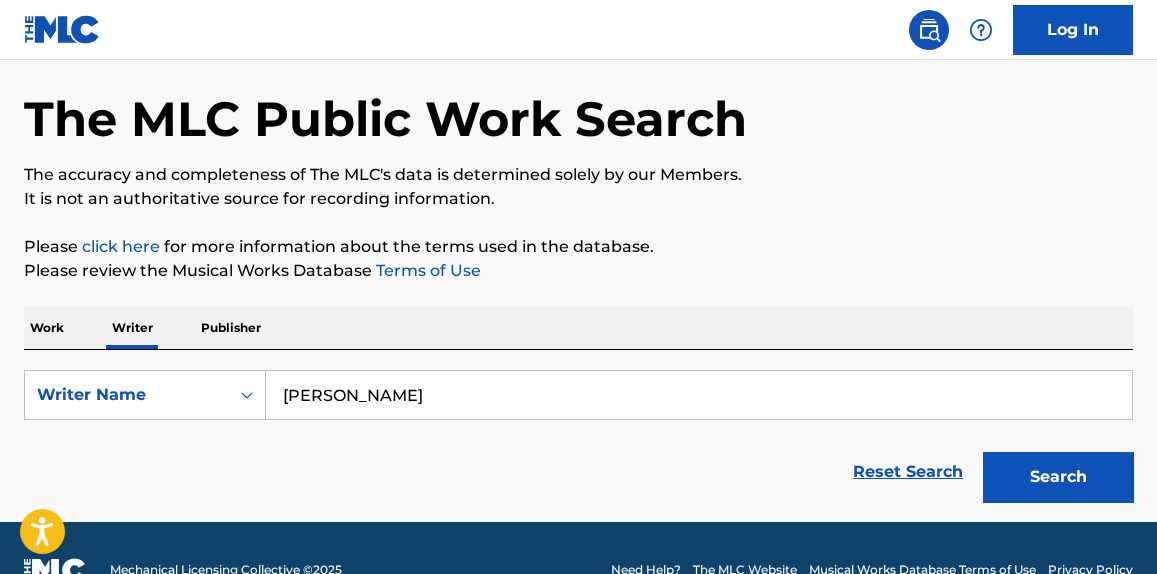 scroll, scrollTop: 118, scrollLeft: 0, axis: vertical 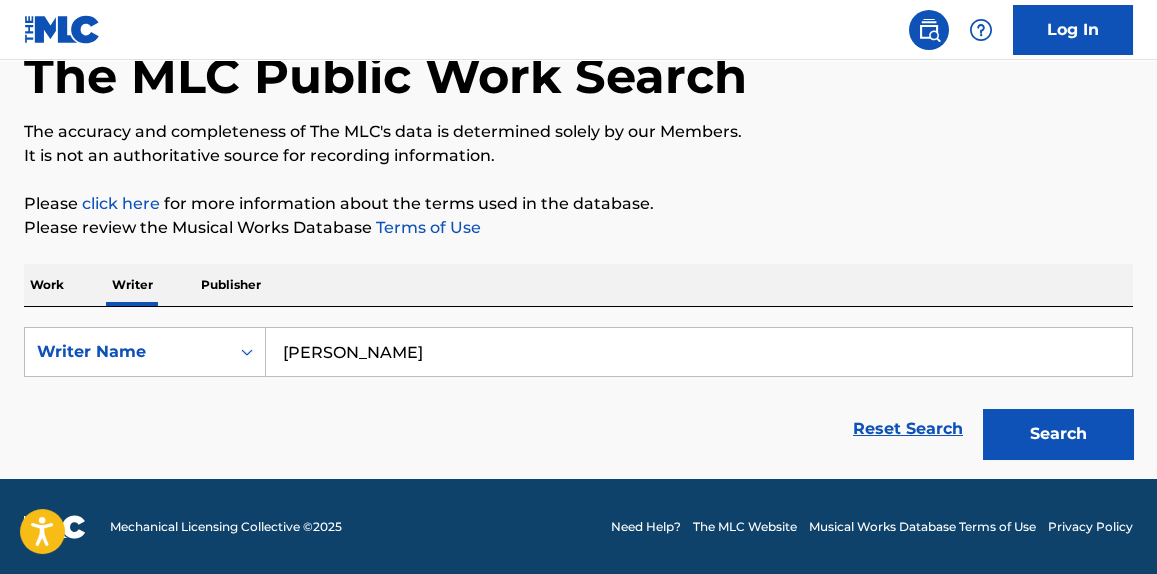 click on "Search" at bounding box center (1058, 434) 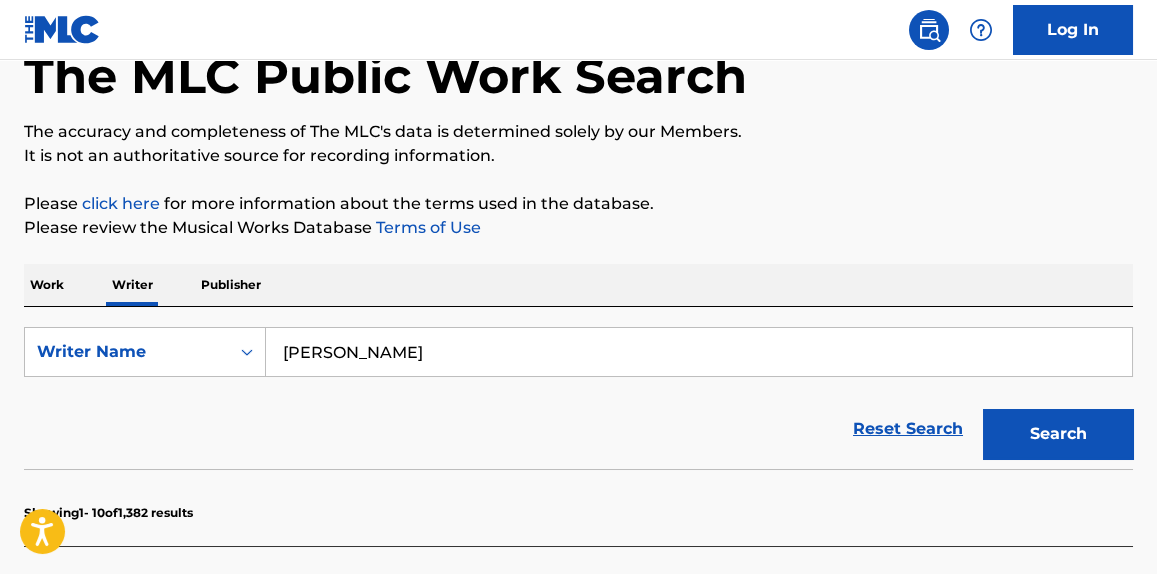 scroll, scrollTop: 573, scrollLeft: 0, axis: vertical 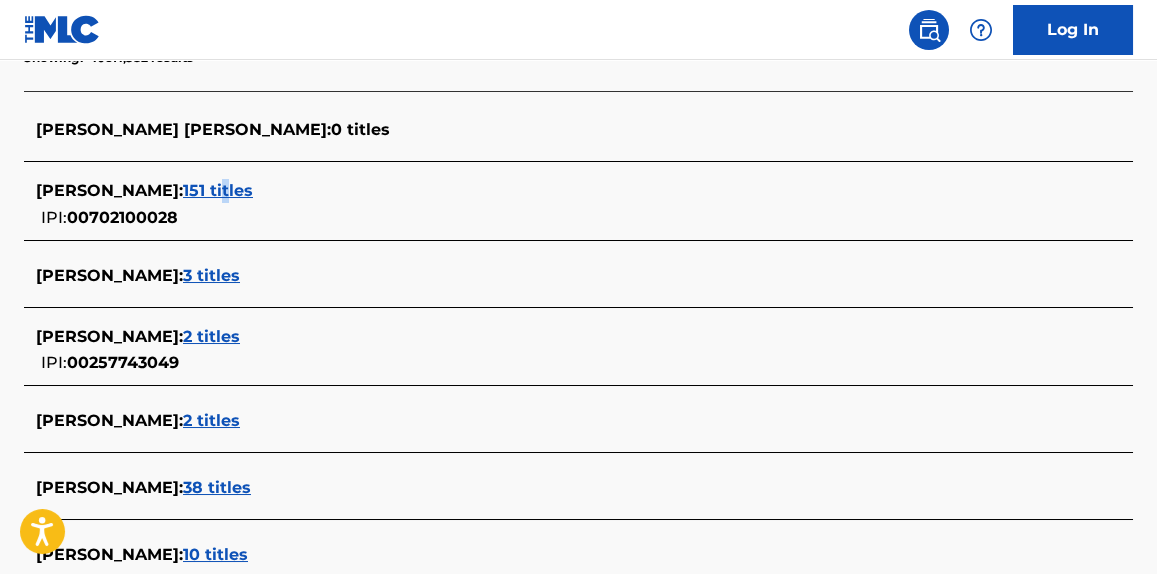 click on "151 titles" at bounding box center [218, 190] 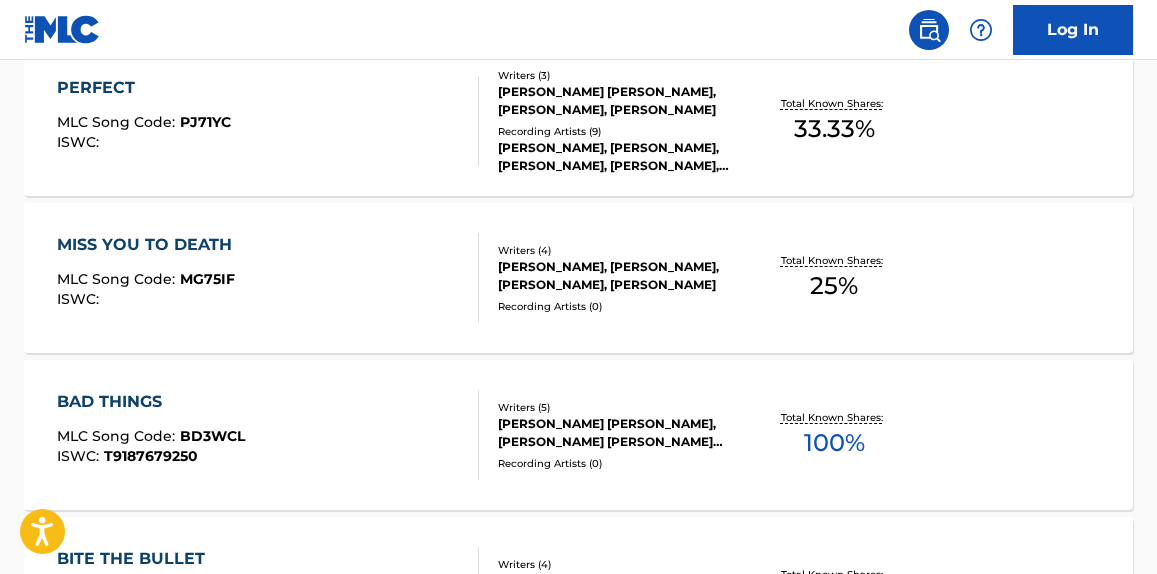 scroll, scrollTop: 1633, scrollLeft: 0, axis: vertical 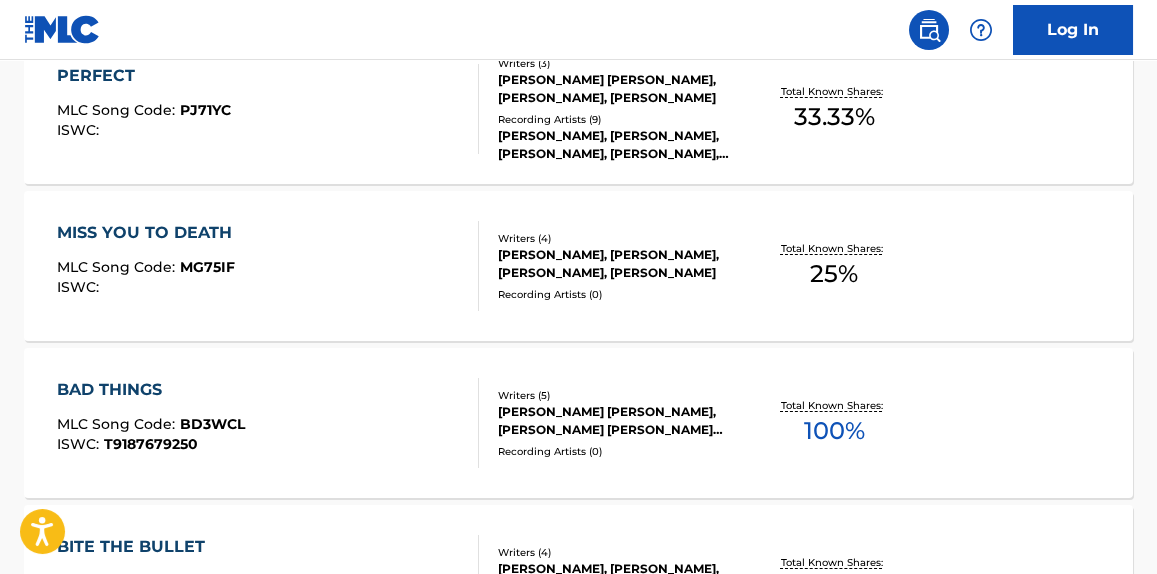 click on "BAD THINGS MLC Song Code : BD3WCL ISWC : T9187679250" at bounding box center (267, 423) 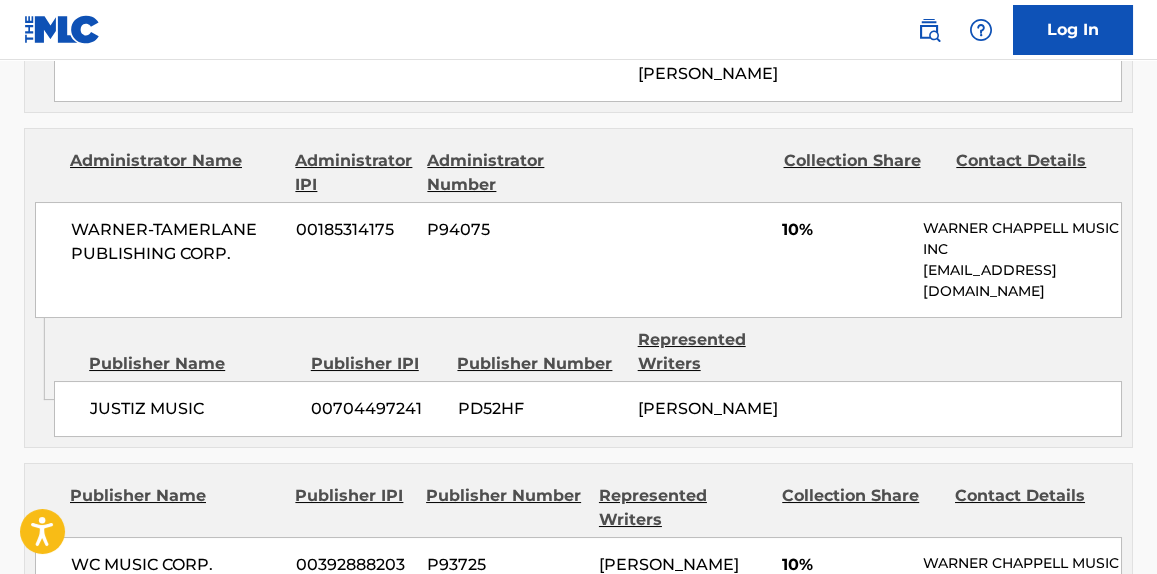scroll, scrollTop: 1363, scrollLeft: 0, axis: vertical 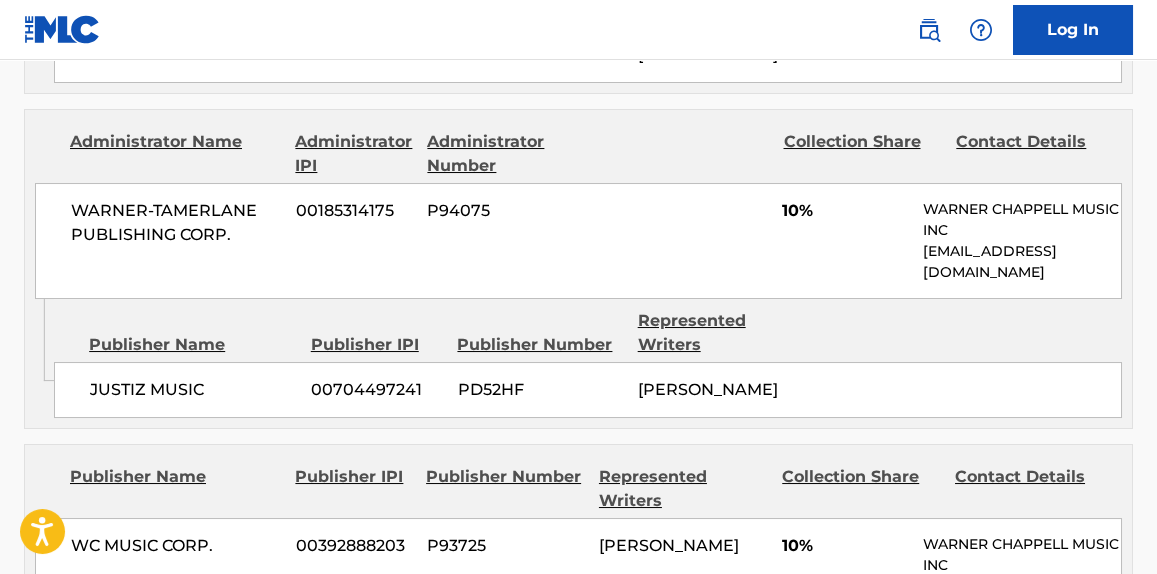 click on "KATE TIZZARD" at bounding box center (708, 389) 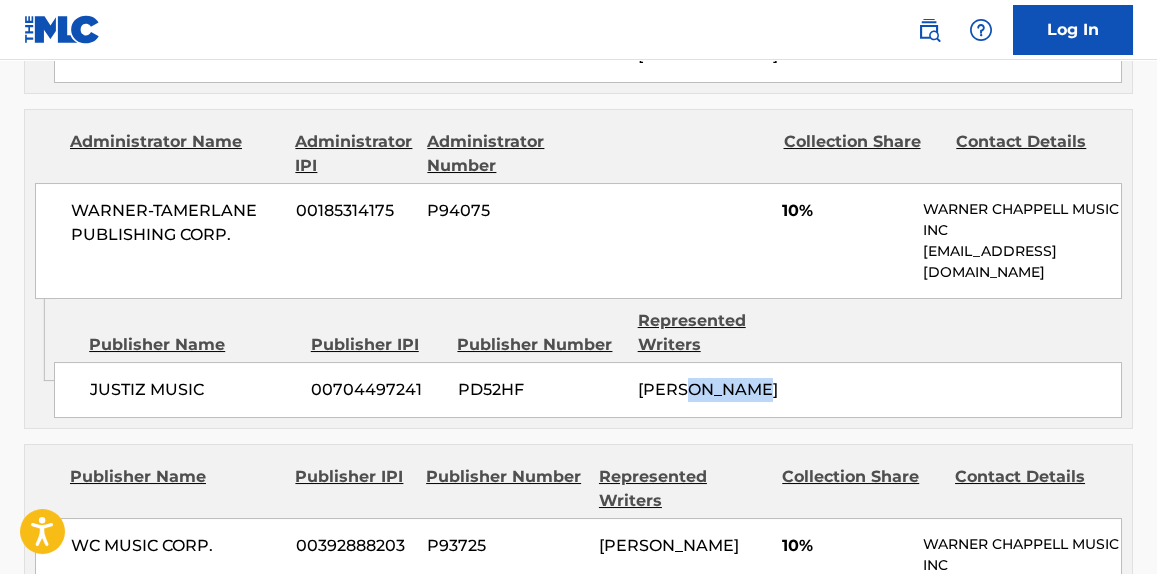 click on "KATE TIZZARD" at bounding box center (708, 389) 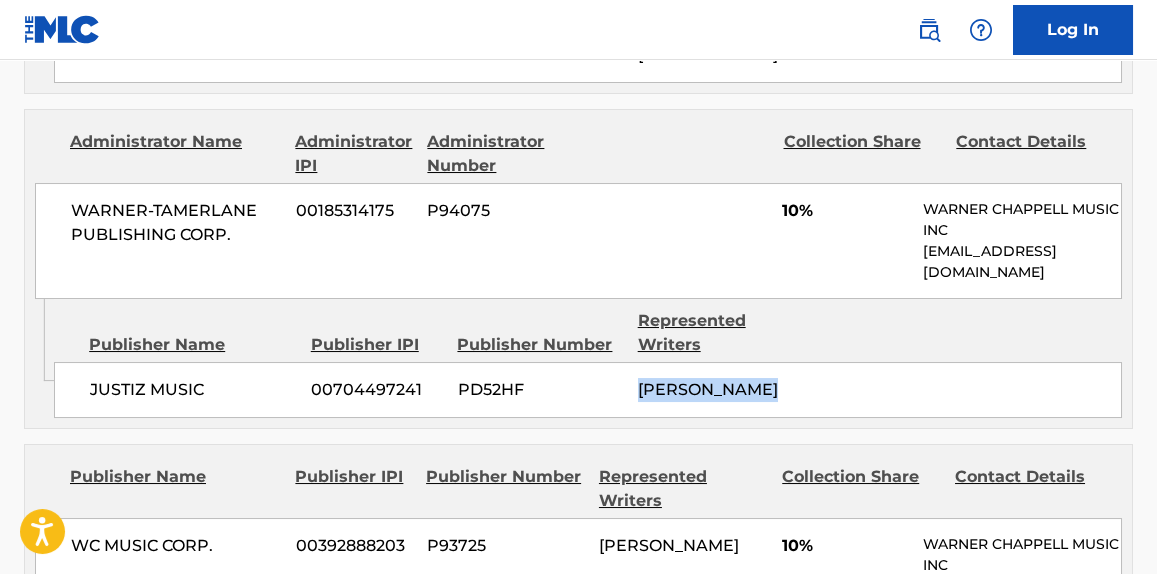 click on "KATE TIZZARD" at bounding box center (708, 389) 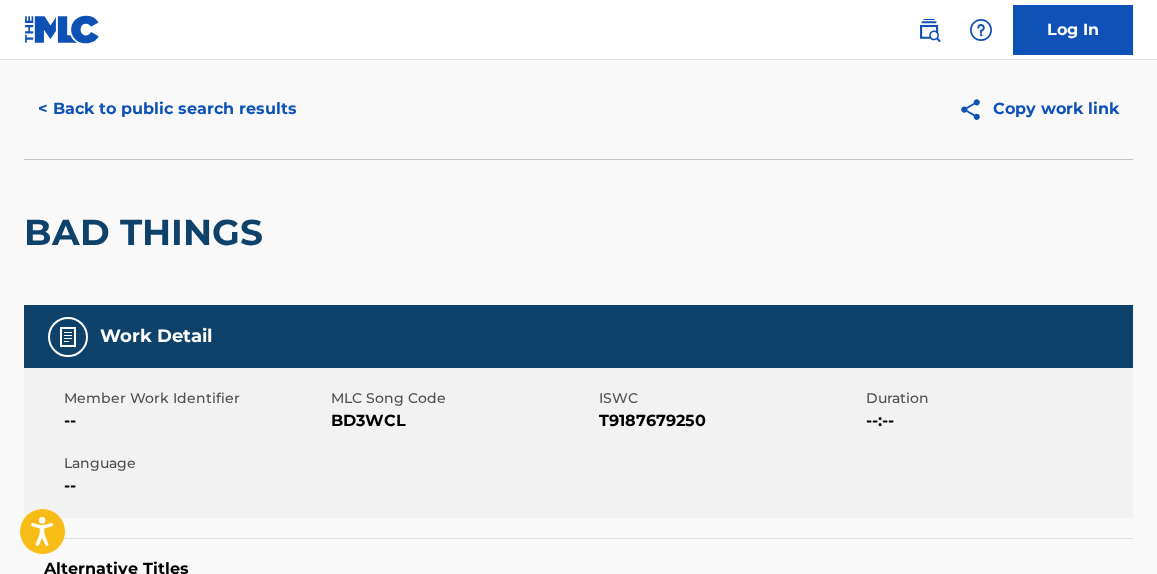 scroll, scrollTop: 0, scrollLeft: 0, axis: both 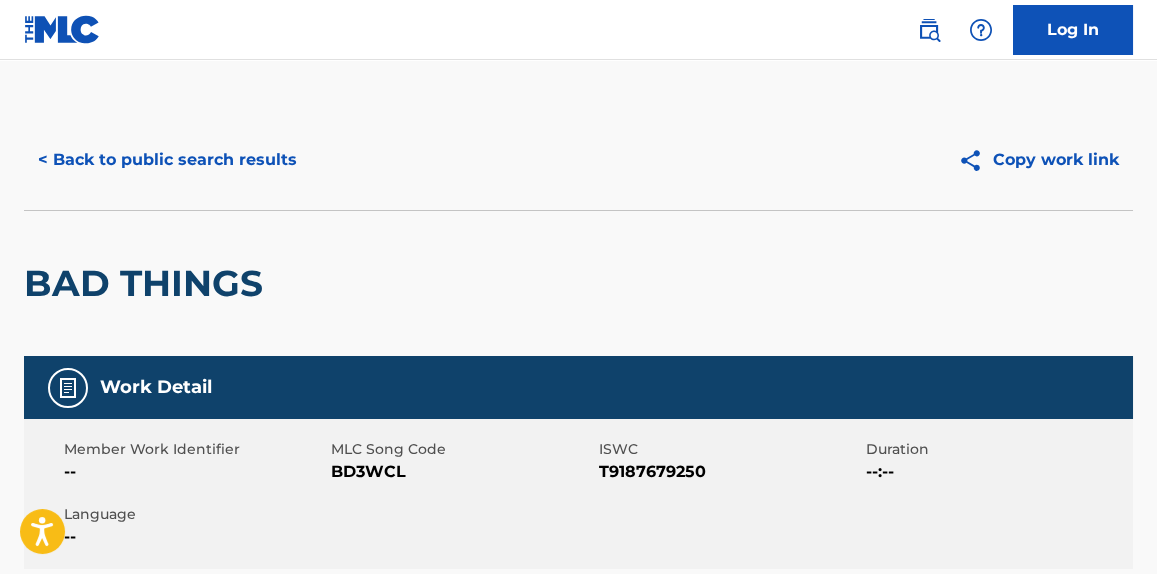click on "< Back to public search results" at bounding box center (167, 160) 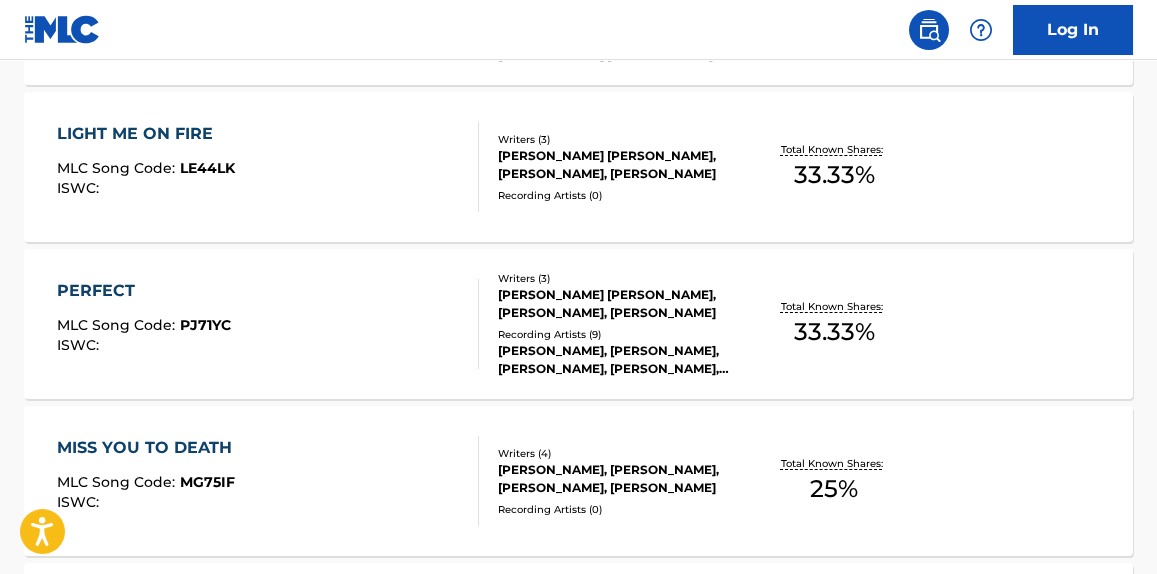 scroll, scrollTop: 1953, scrollLeft: 0, axis: vertical 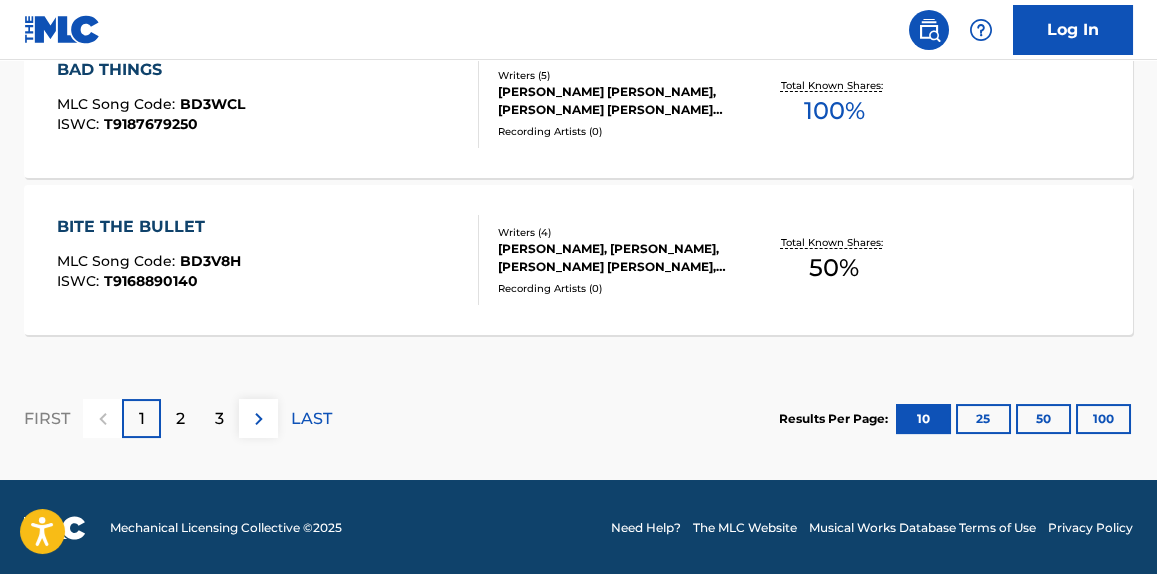 click on "2" at bounding box center [180, 418] 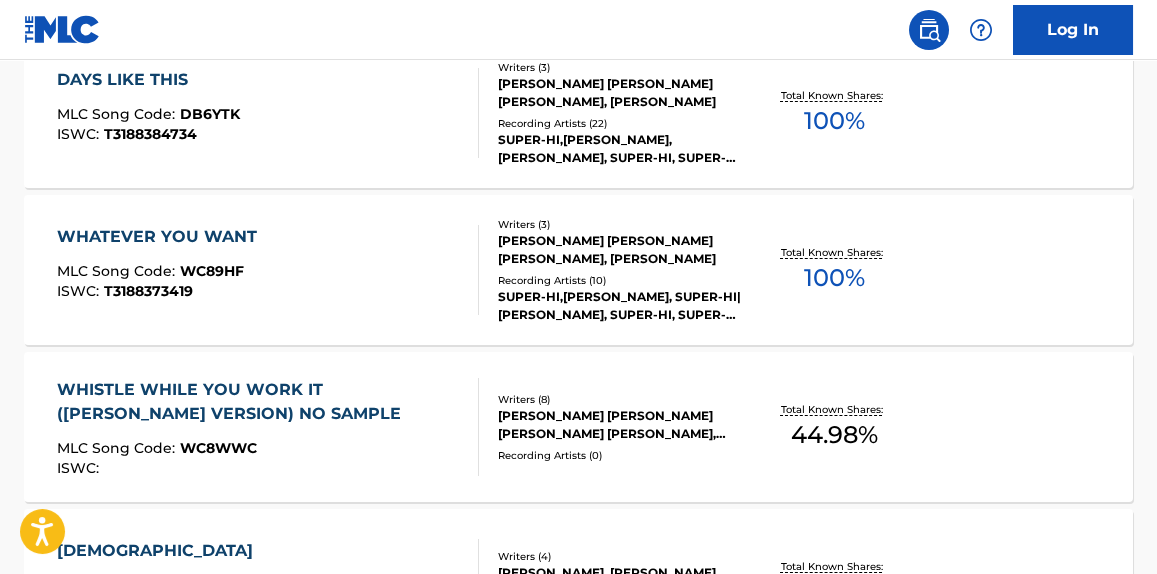 scroll, scrollTop: 1196, scrollLeft: 0, axis: vertical 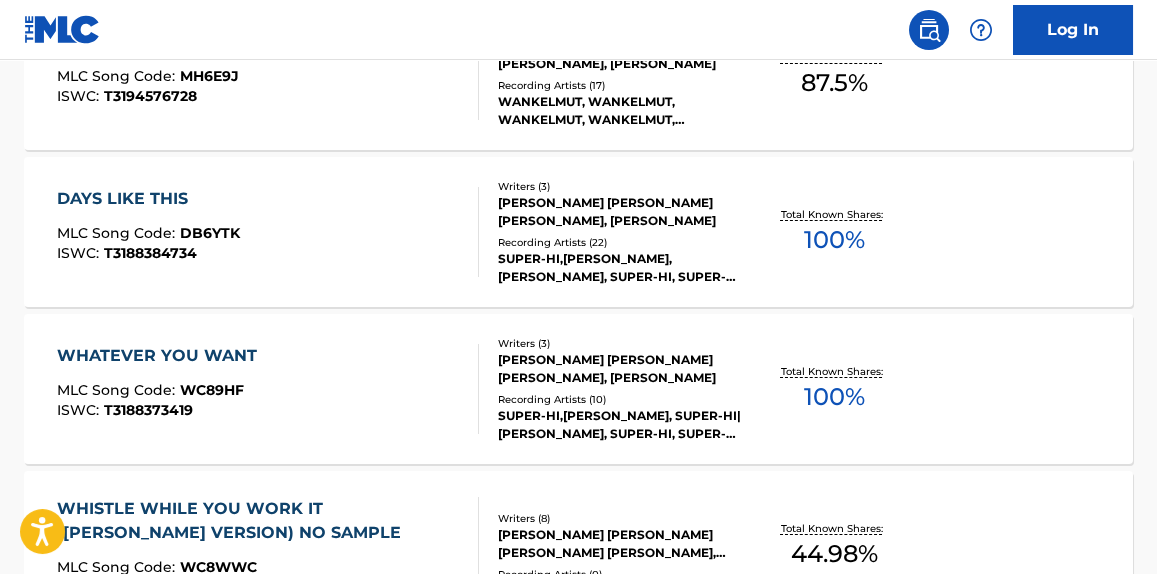 click on "DAYS LIKE THIS MLC Song Code : DB6YTK ISWC : T3188384734" at bounding box center (267, 232) 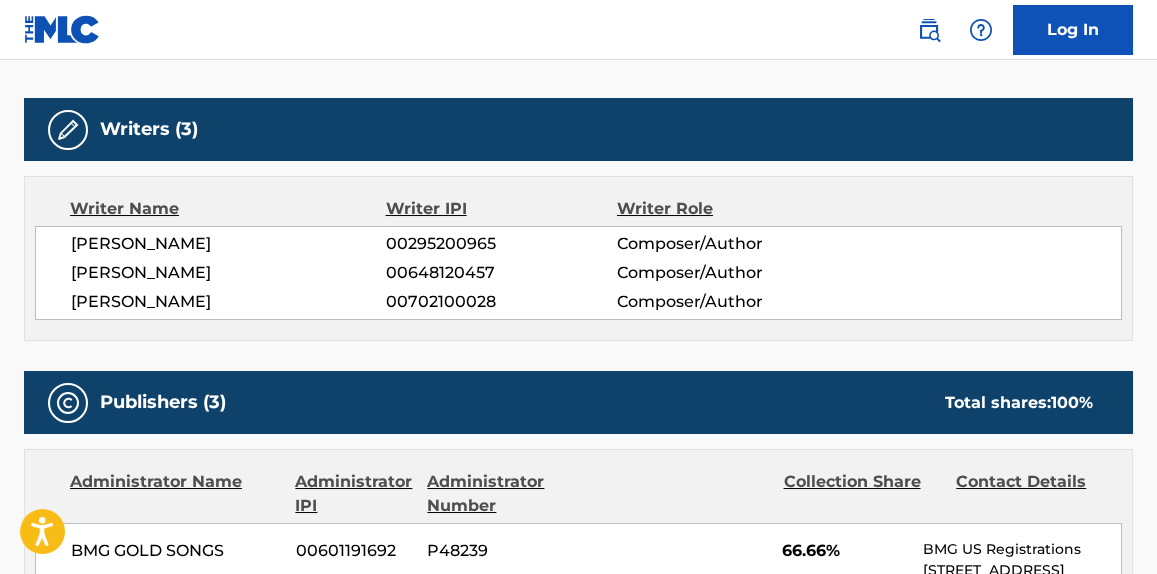 scroll, scrollTop: 0, scrollLeft: 0, axis: both 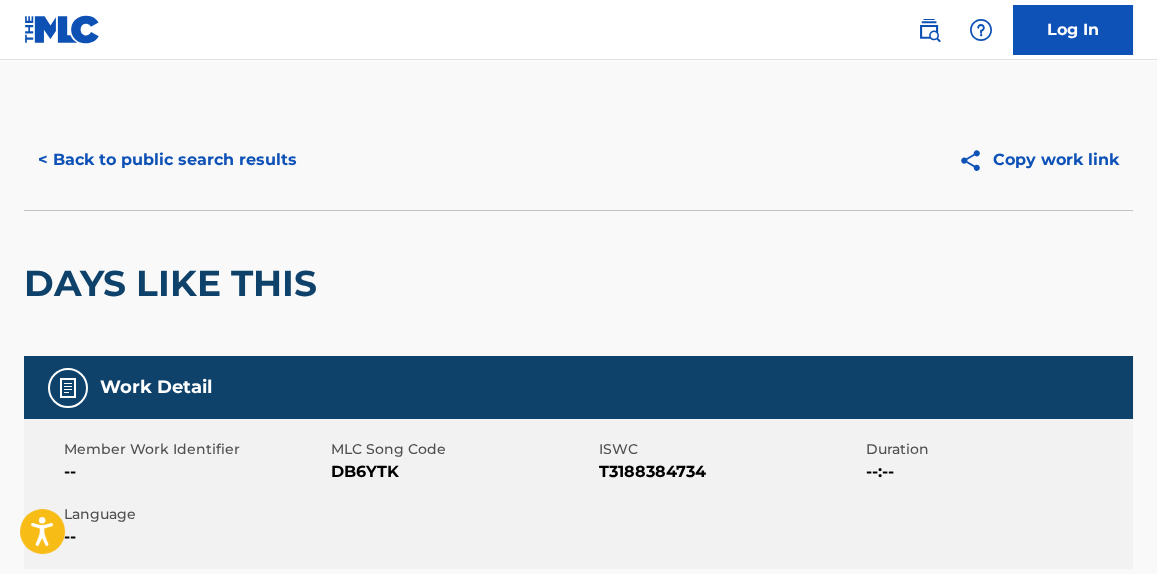 click on "< Back to public search results" at bounding box center [167, 160] 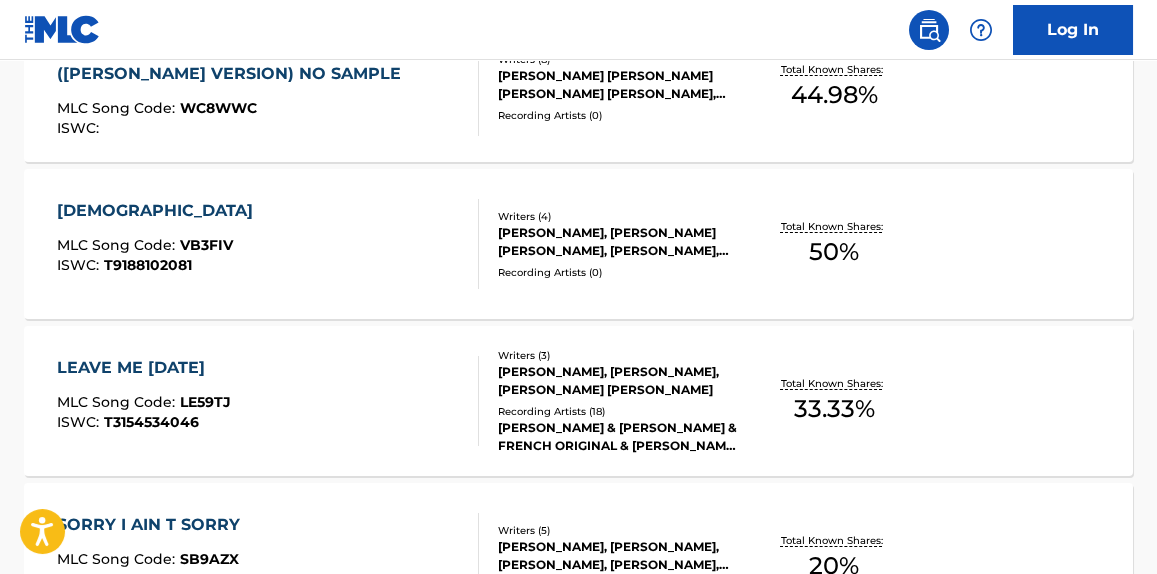 scroll, scrollTop: 1953, scrollLeft: 0, axis: vertical 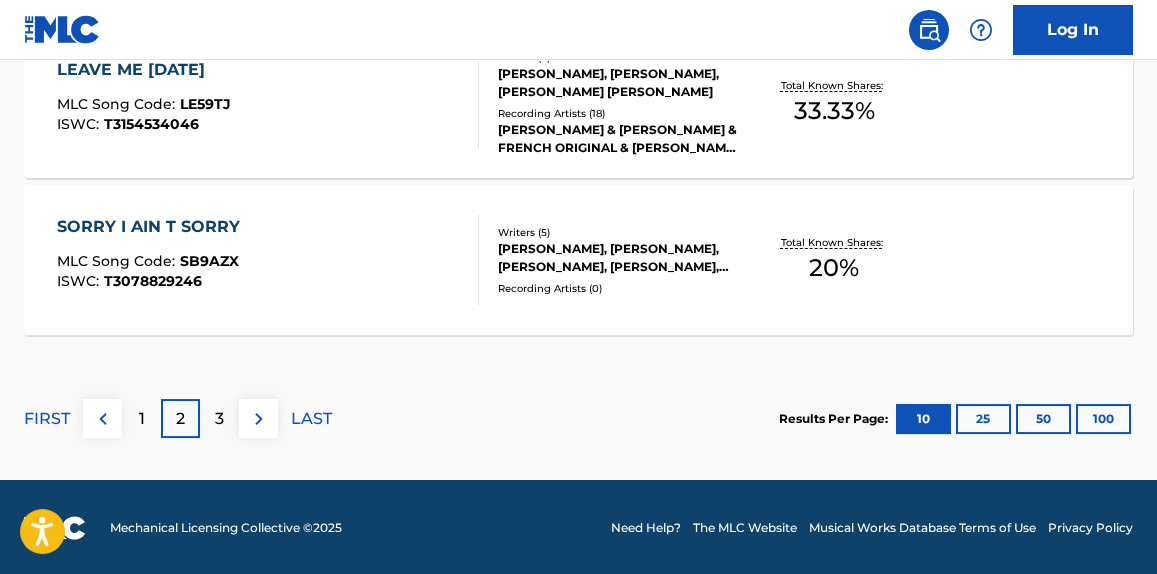 click on "3" at bounding box center (219, 419) 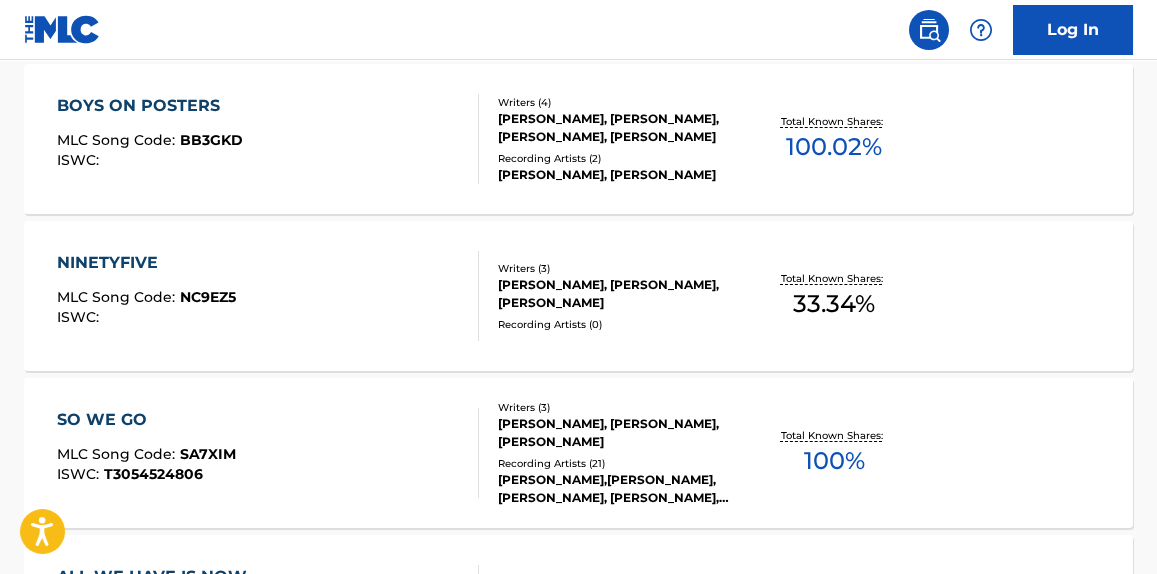 scroll, scrollTop: 1515, scrollLeft: 0, axis: vertical 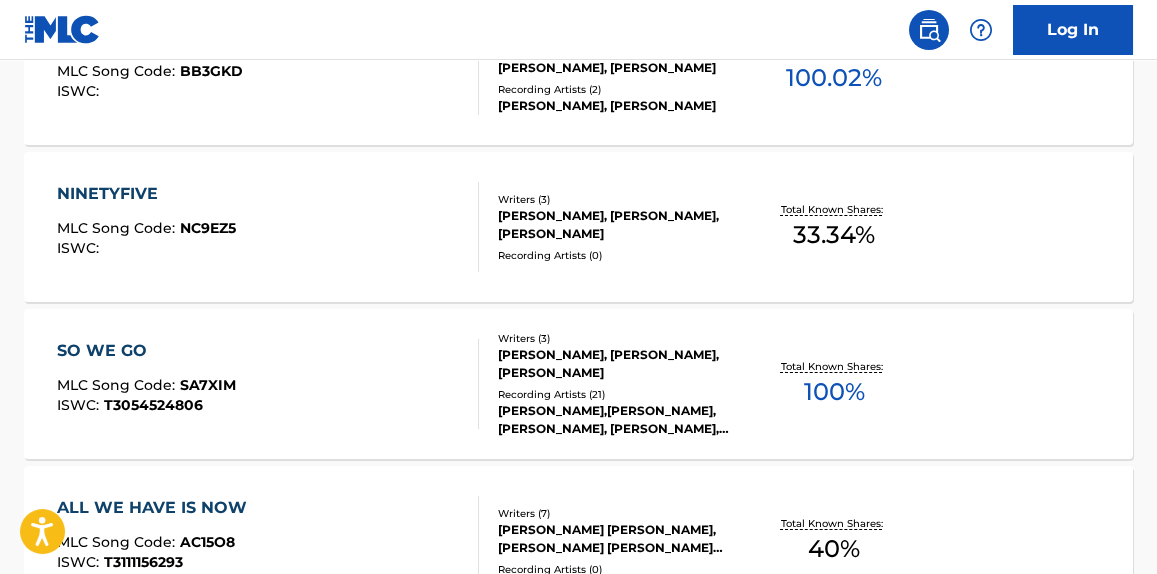 click on "SO WE GO MLC Song Code : SA7XIM ISWC : T3054524806" at bounding box center [267, 384] 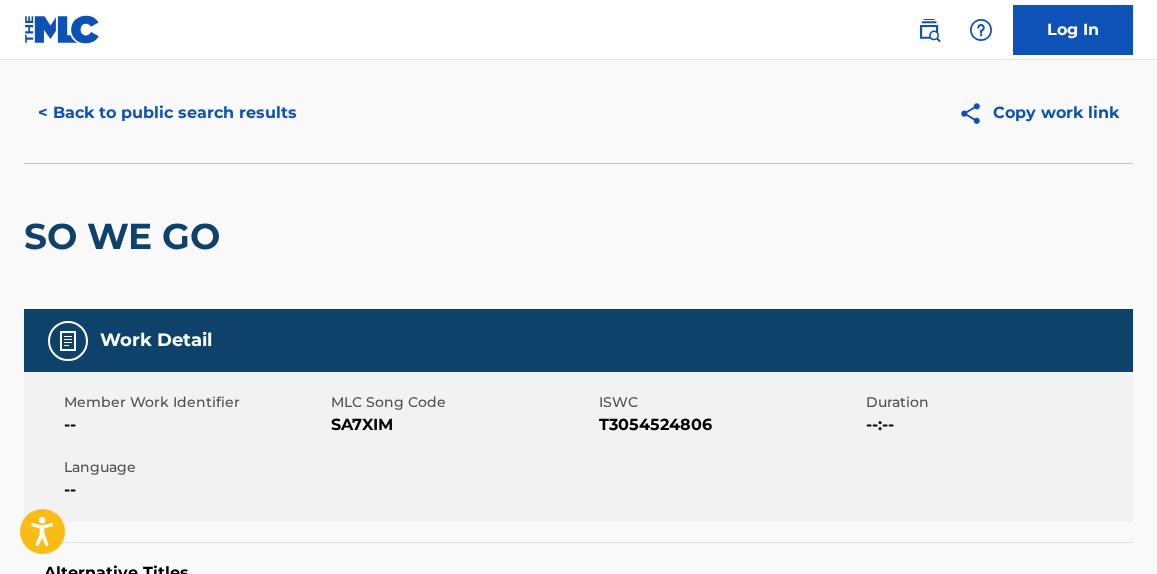 scroll, scrollTop: 0, scrollLeft: 0, axis: both 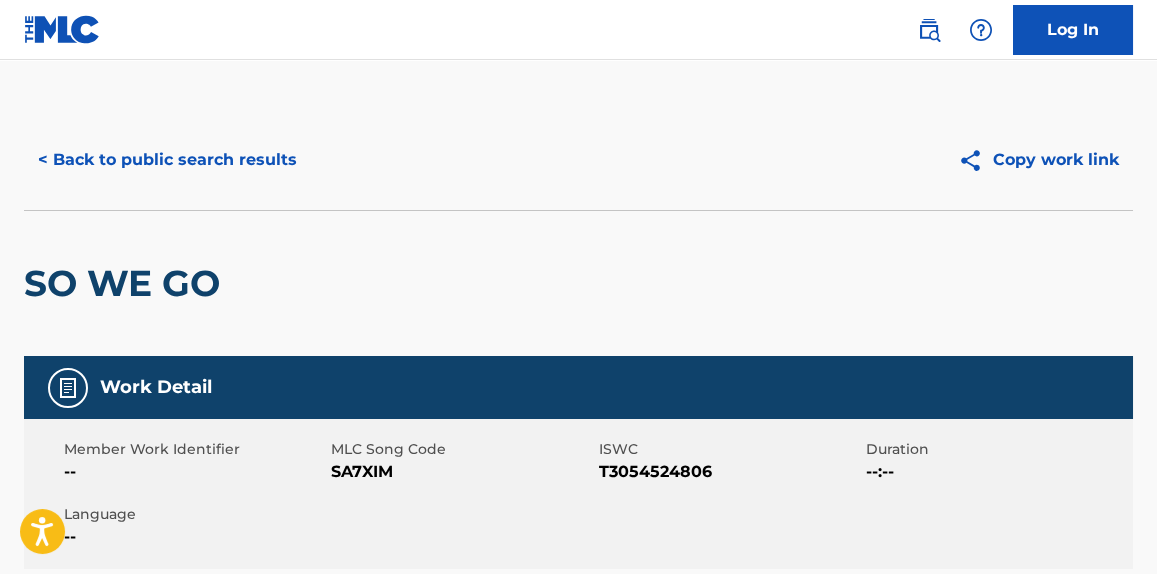 click on "< Back to public search results" at bounding box center [167, 160] 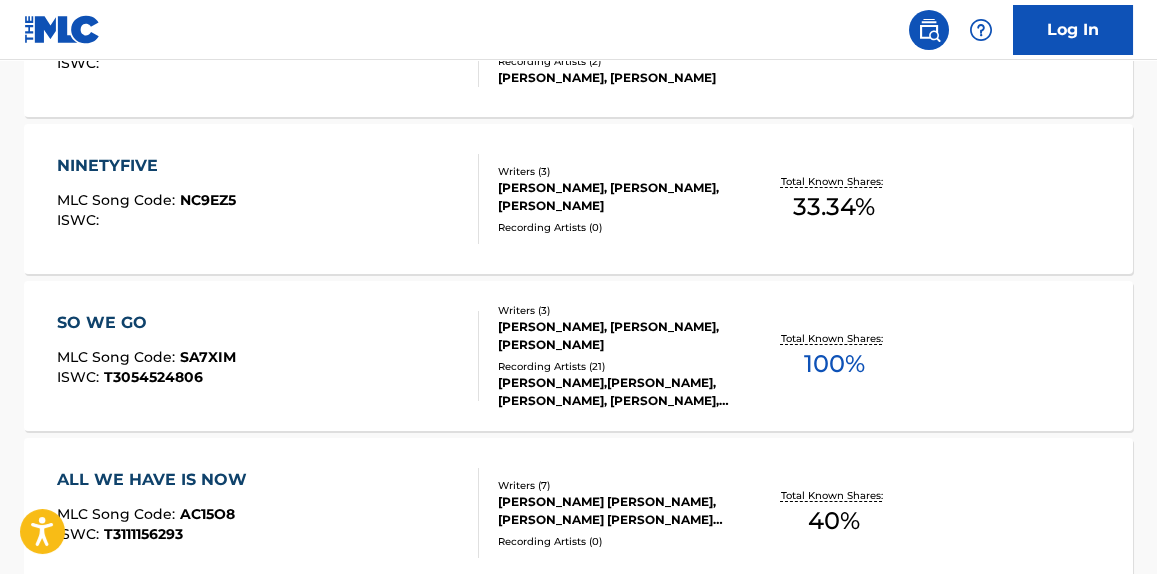 scroll, scrollTop: 1953, scrollLeft: 0, axis: vertical 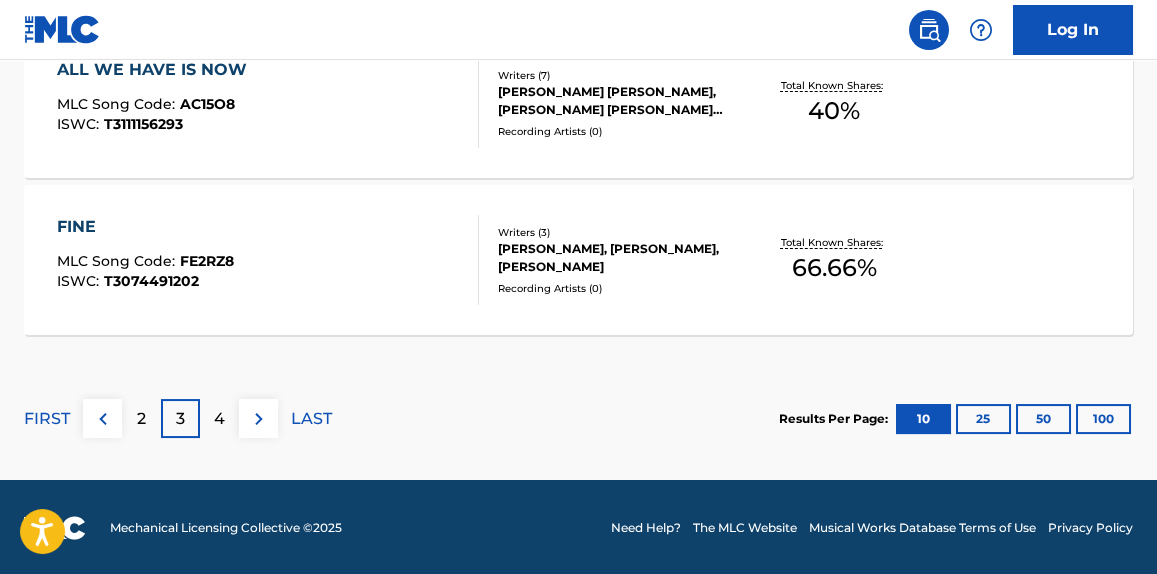 drag, startPoint x: 208, startPoint y: 411, endPoint x: 219, endPoint y: 406, distance: 12.083046 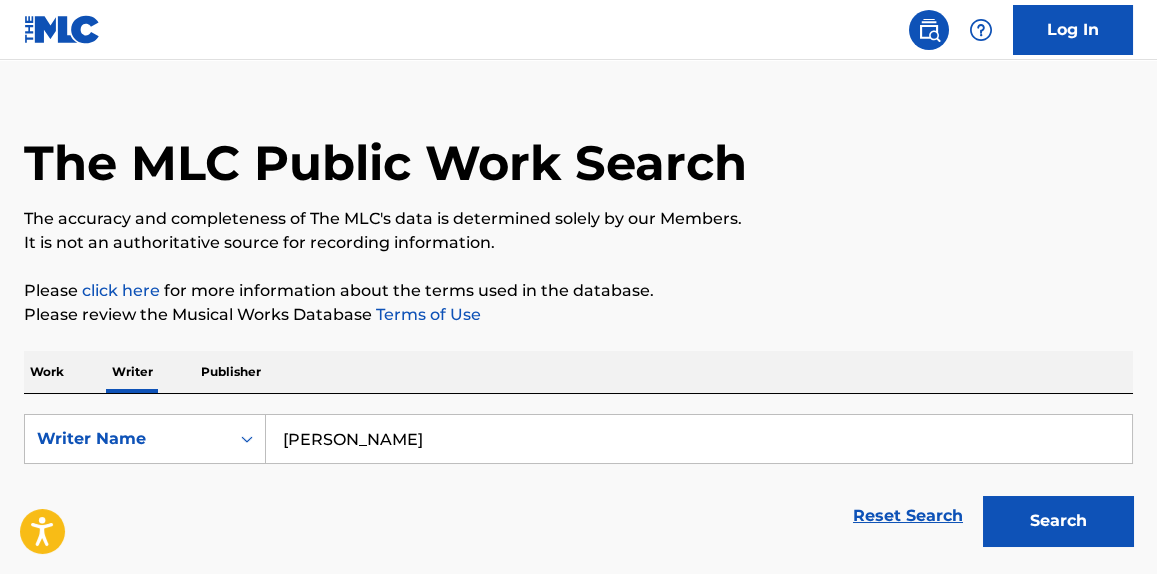scroll, scrollTop: 0, scrollLeft: 0, axis: both 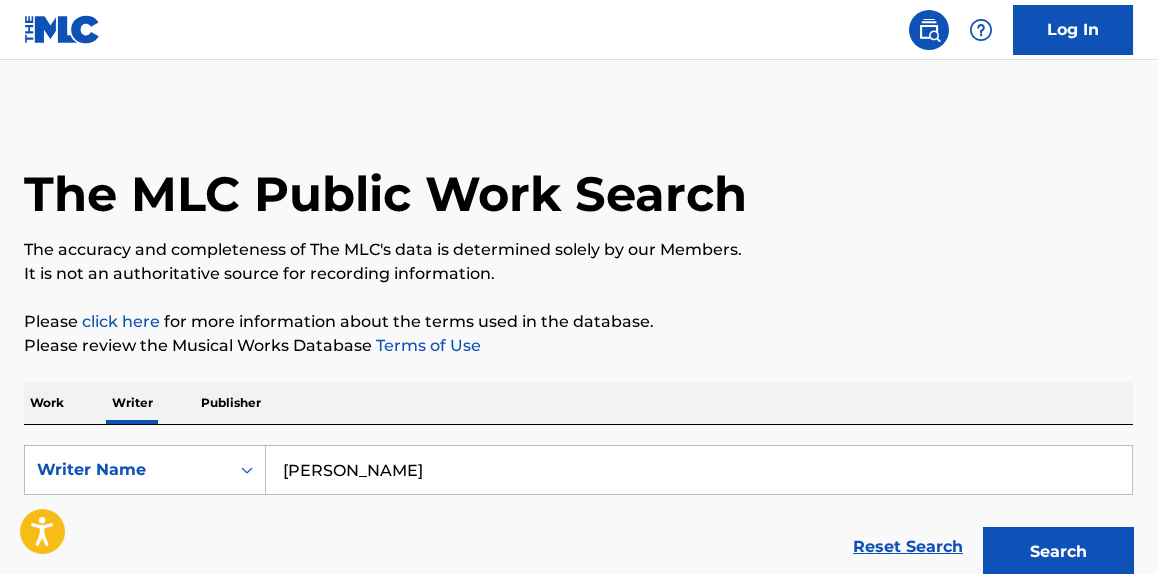 click on "Work" at bounding box center [47, 403] 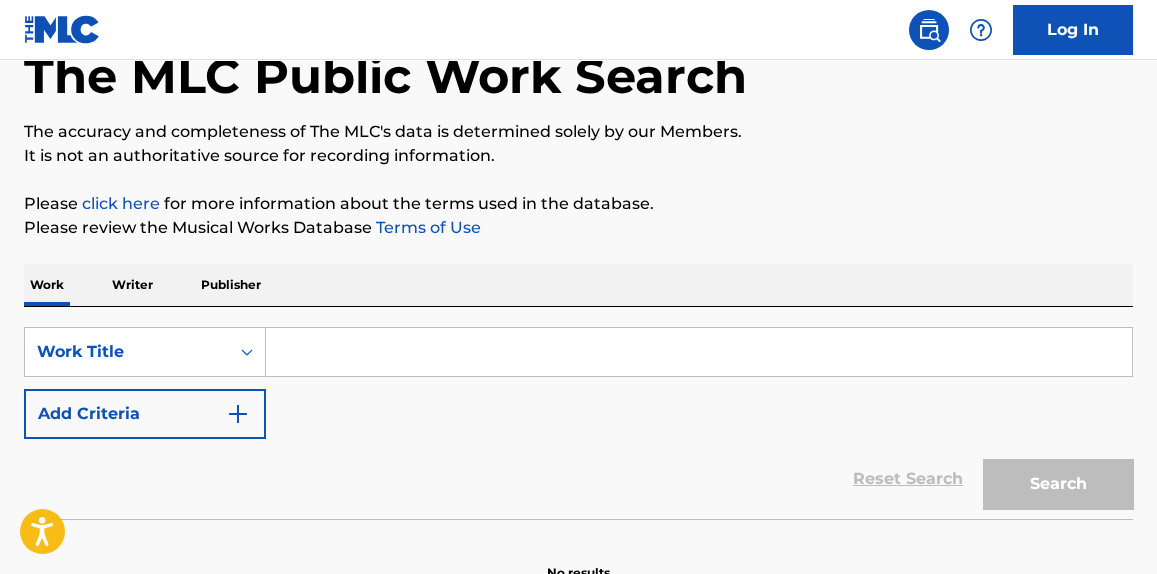 scroll, scrollTop: 231, scrollLeft: 0, axis: vertical 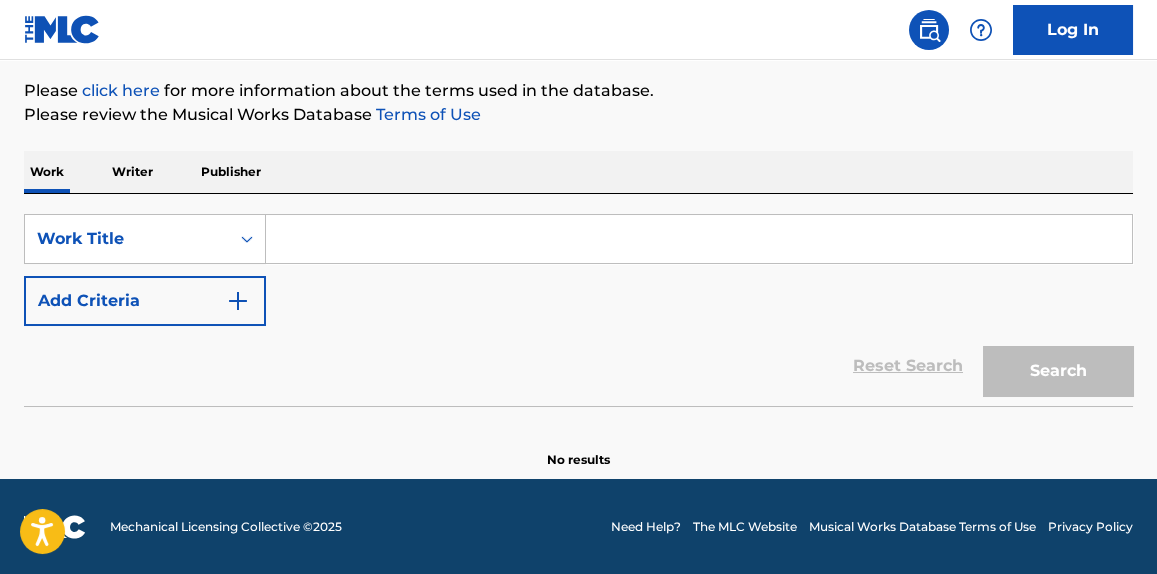 click at bounding box center [699, 239] 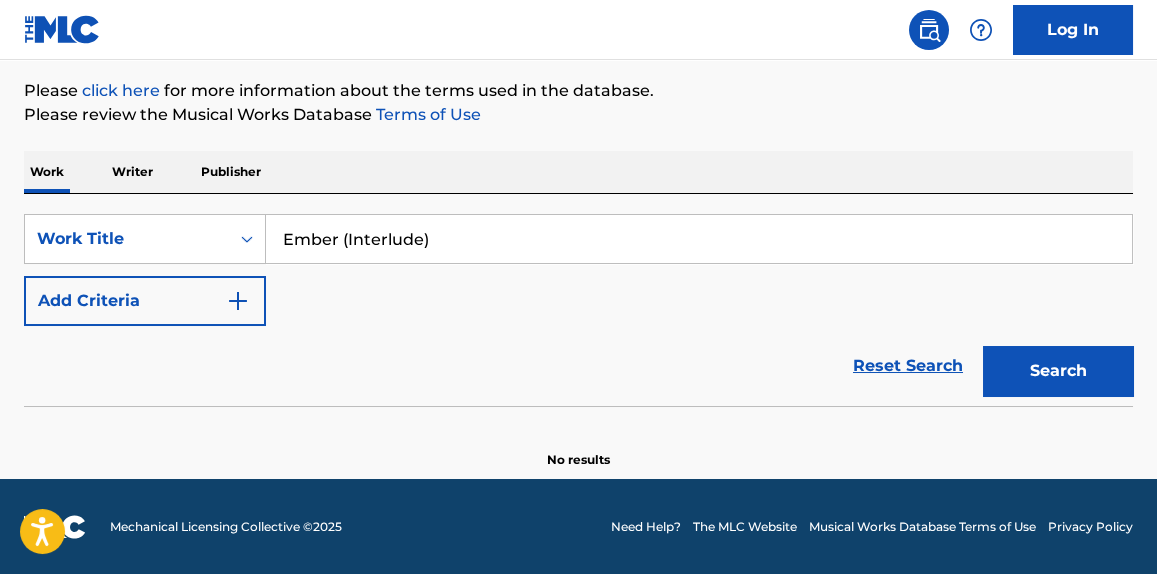 type on "Ember (Interlude)" 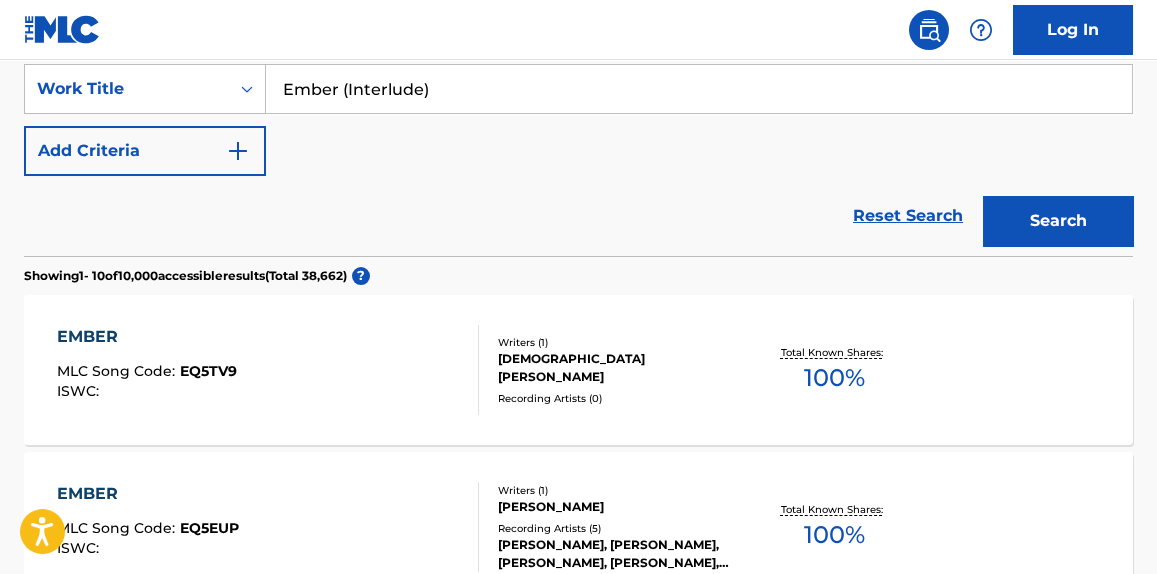 scroll, scrollTop: 0, scrollLeft: 0, axis: both 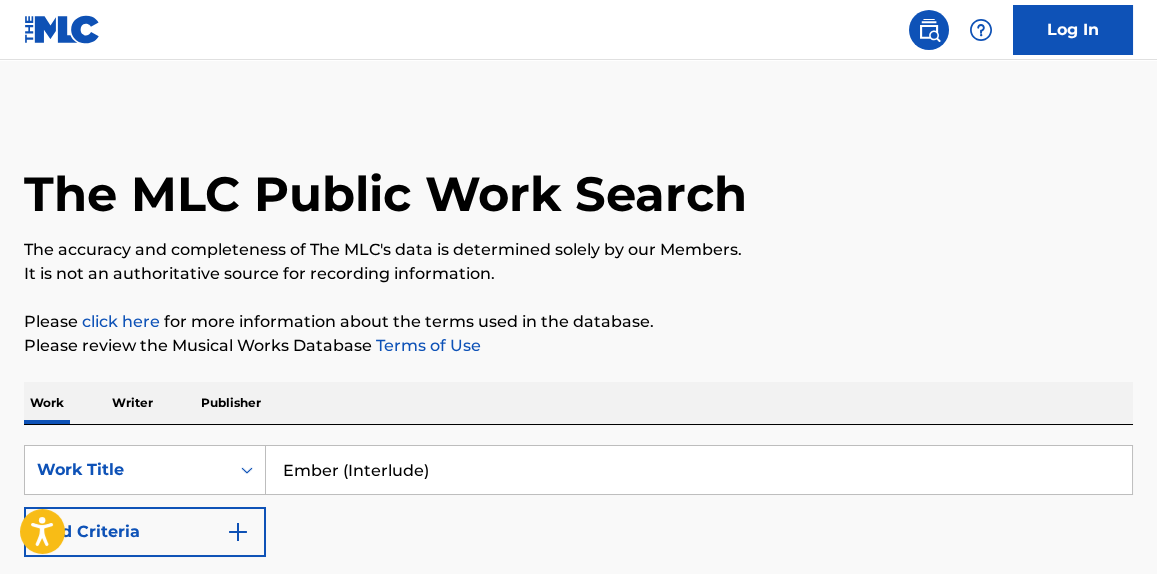 click on "Add Criteria" at bounding box center [145, 532] 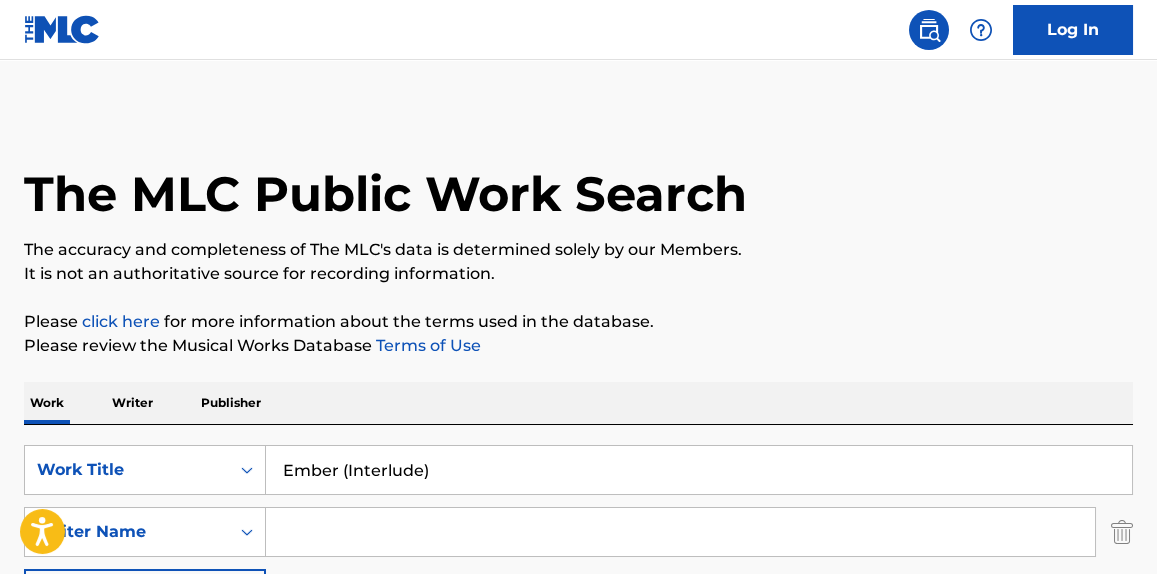 drag, startPoint x: 224, startPoint y: 525, endPoint x: 354, endPoint y: 511, distance: 130.75168 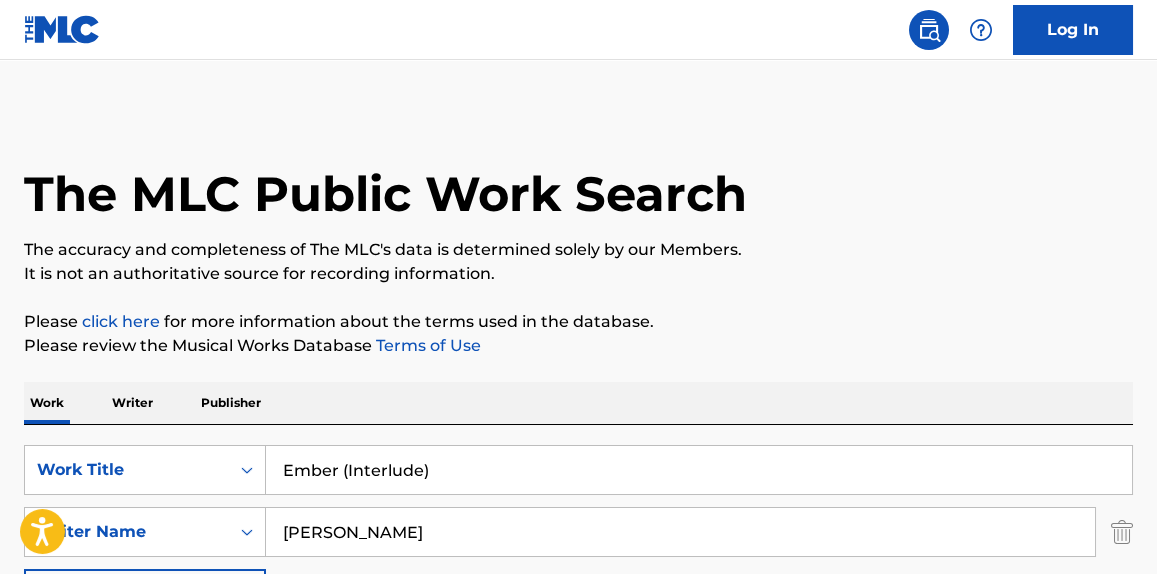 click on "Search" at bounding box center (1058, 664) 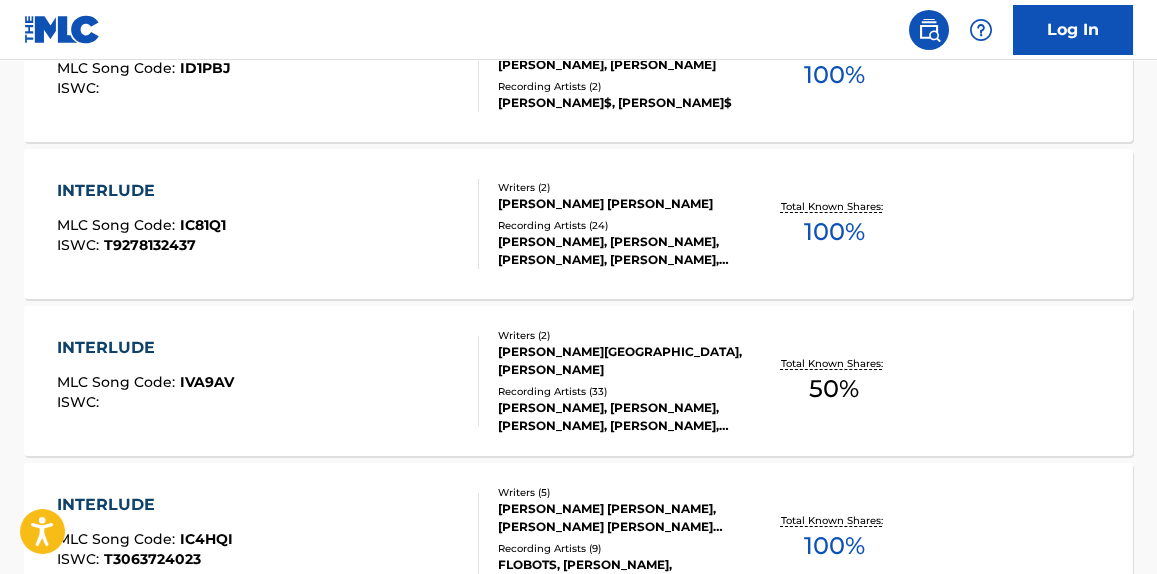 scroll, scrollTop: 454, scrollLeft: 0, axis: vertical 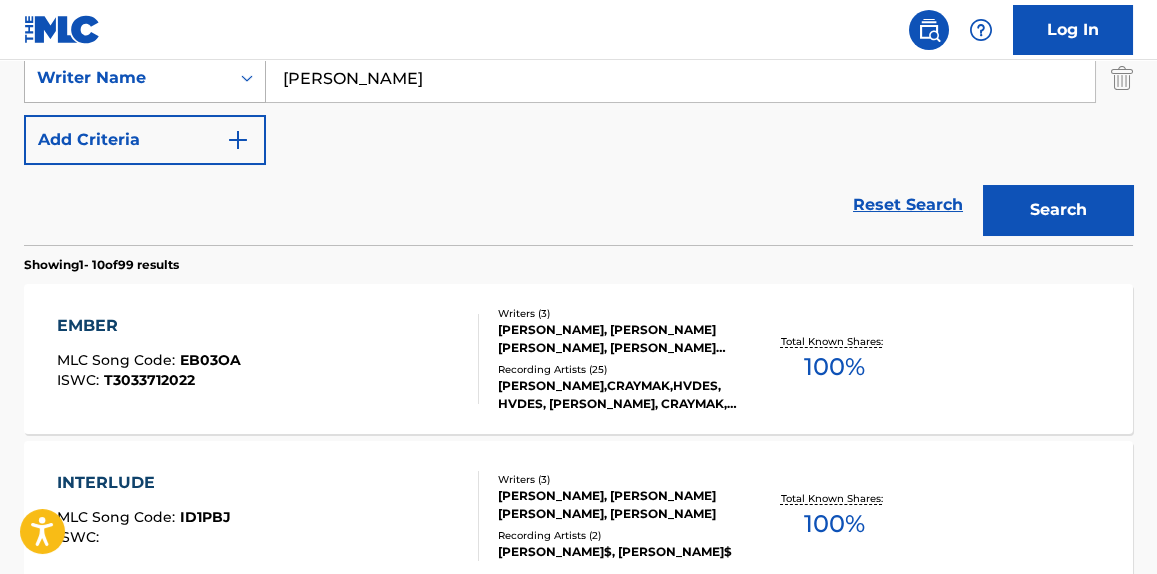 drag, startPoint x: 383, startPoint y: 80, endPoint x: 196, endPoint y: 91, distance: 187.32326 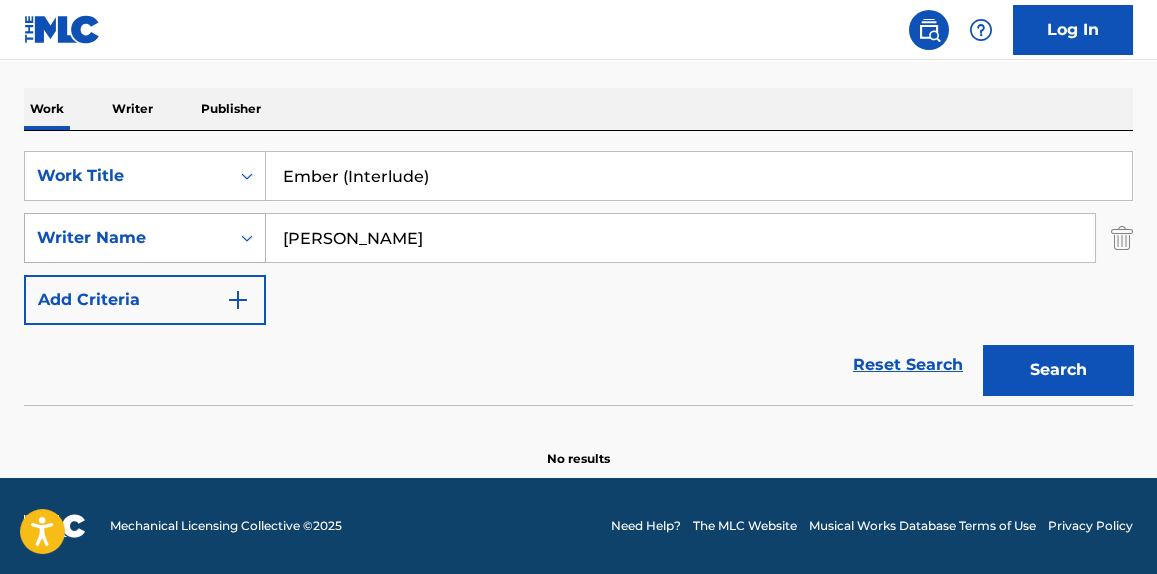 scroll, scrollTop: 293, scrollLeft: 0, axis: vertical 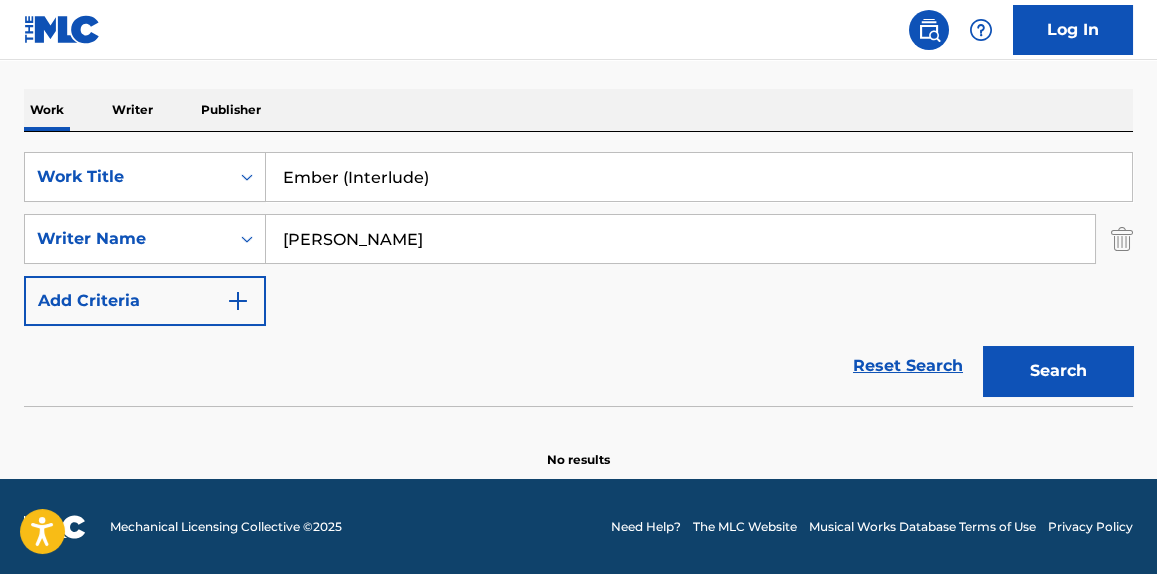 drag, startPoint x: 398, startPoint y: 218, endPoint x: 176, endPoint y: 211, distance: 222.11034 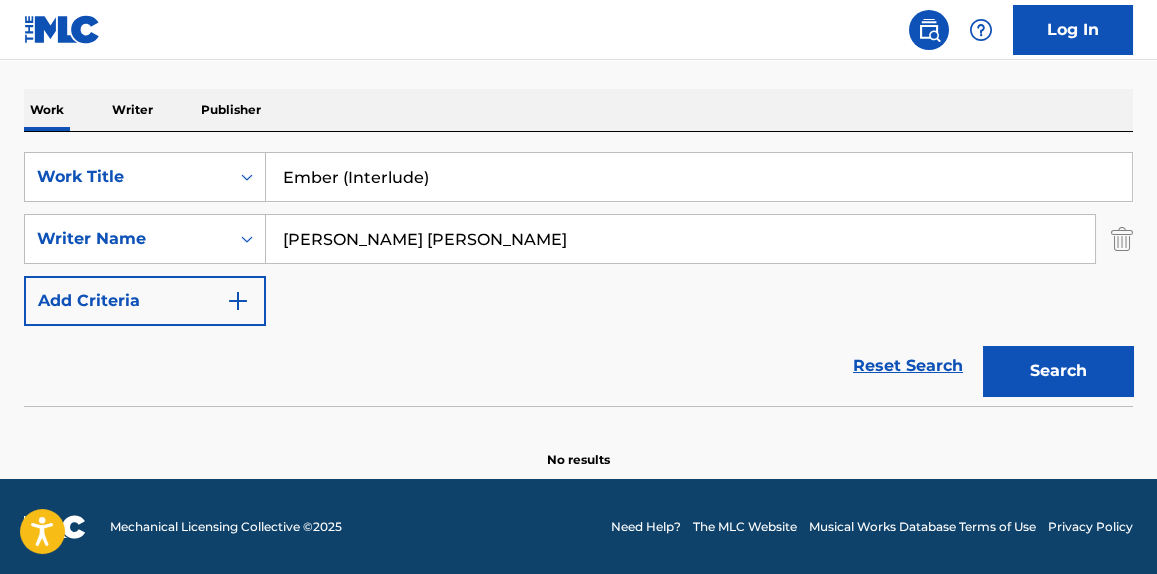 type on "Frank Stronach Walker" 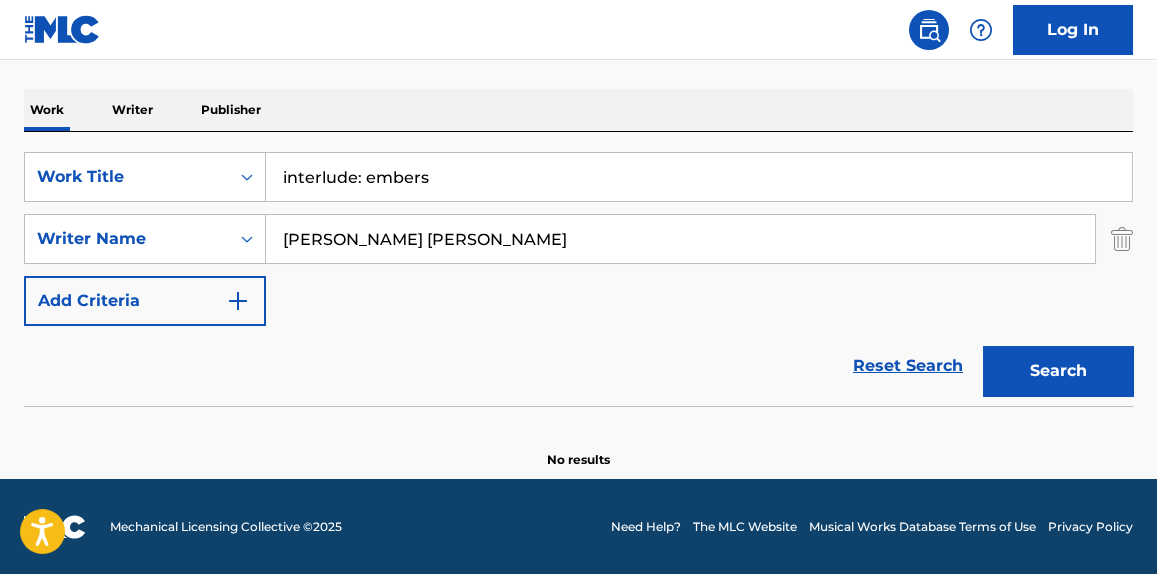 drag, startPoint x: 538, startPoint y: 170, endPoint x: 98, endPoint y: 119, distance: 442.94583 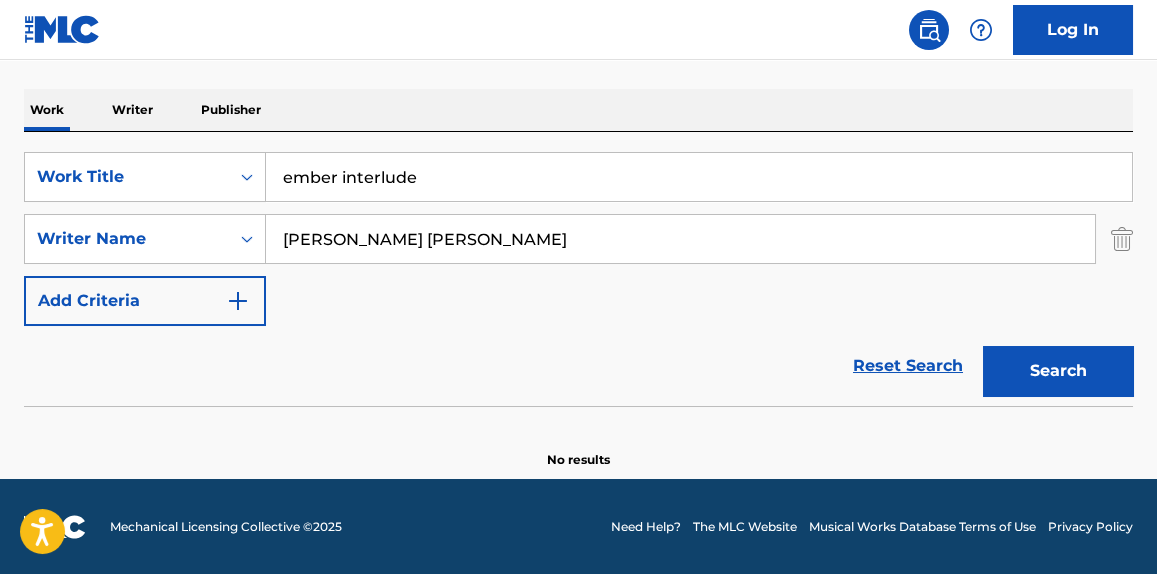 click on "Reset Search Search" at bounding box center (578, 366) 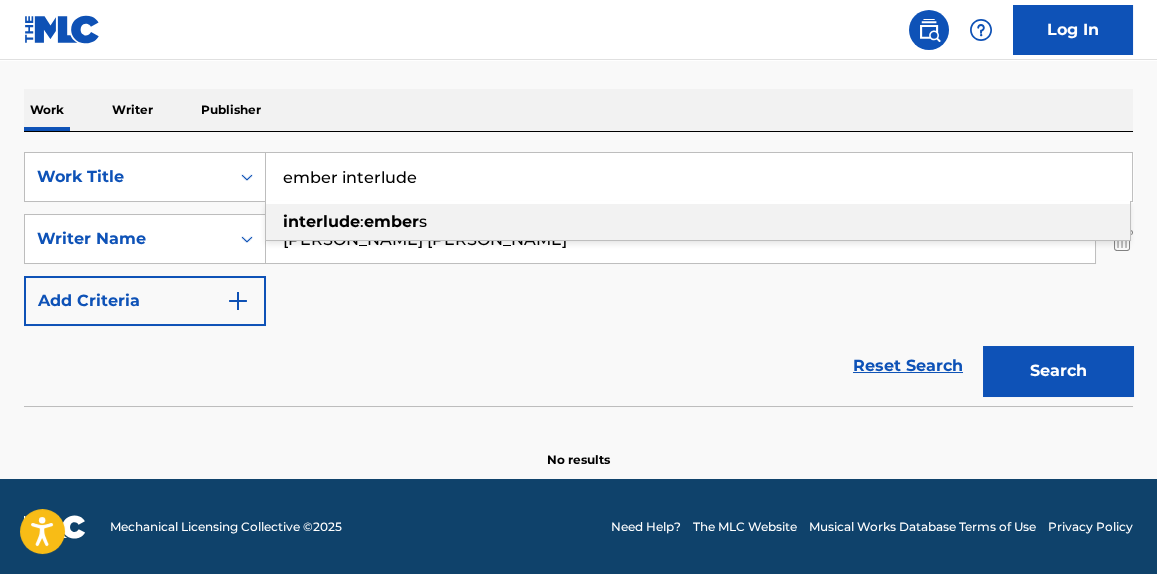 drag, startPoint x: 511, startPoint y: 189, endPoint x: 347, endPoint y: 183, distance: 164.10973 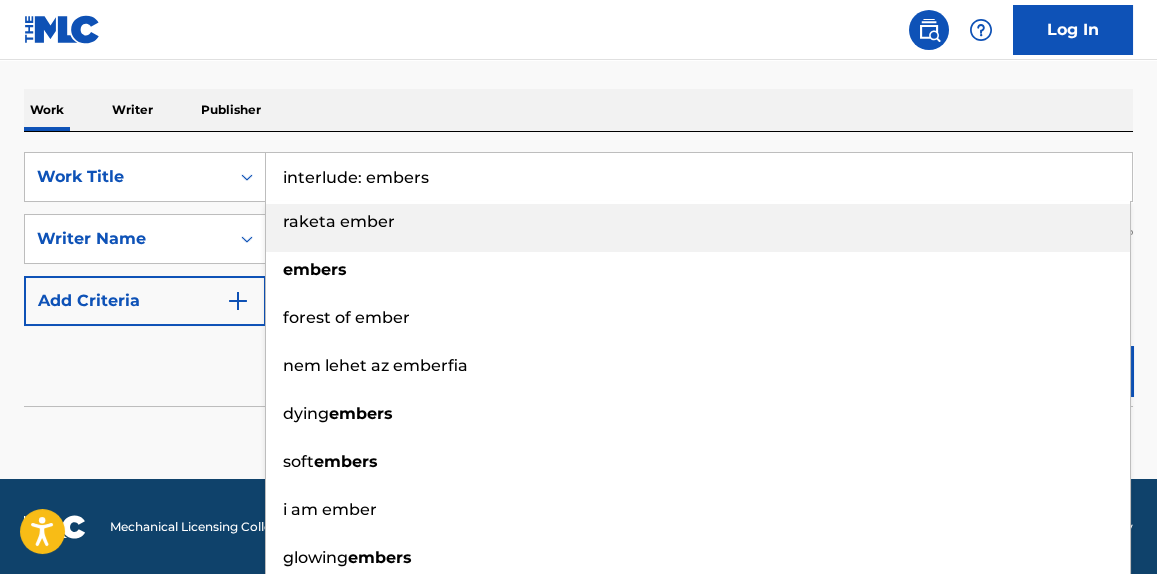 click on "interlude: embers" at bounding box center (699, 177) 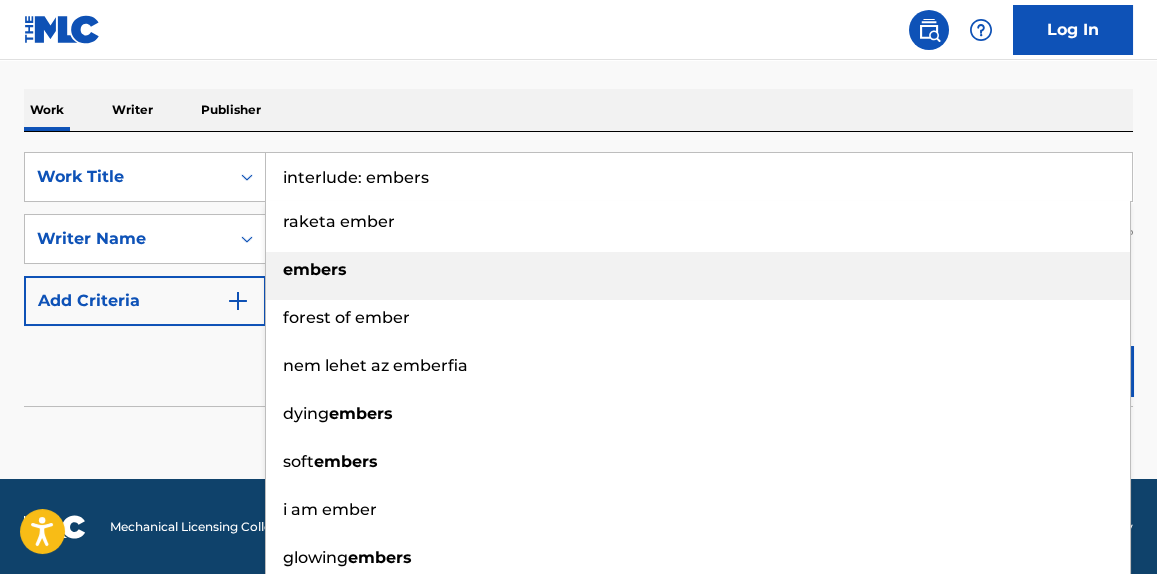 click on "embers" at bounding box center (315, 269) 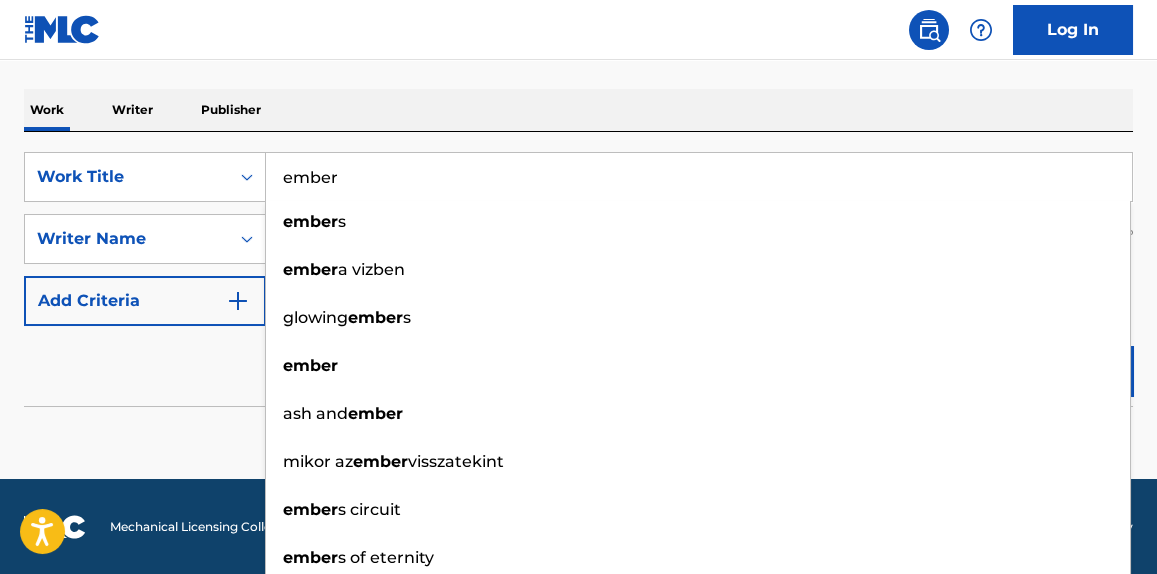 type on "ember" 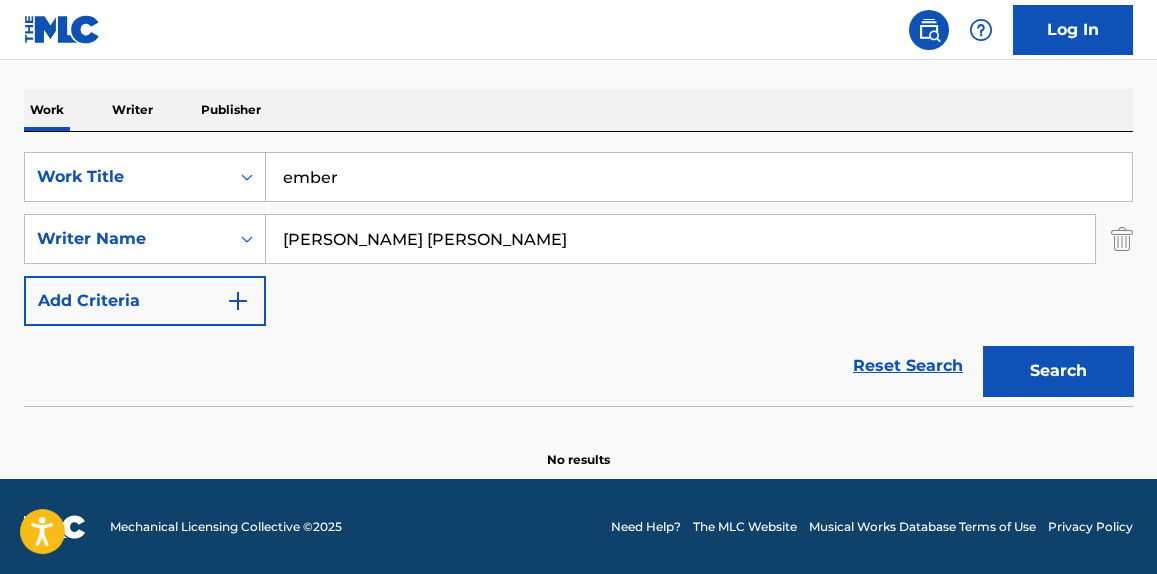 click at bounding box center [578, 411] 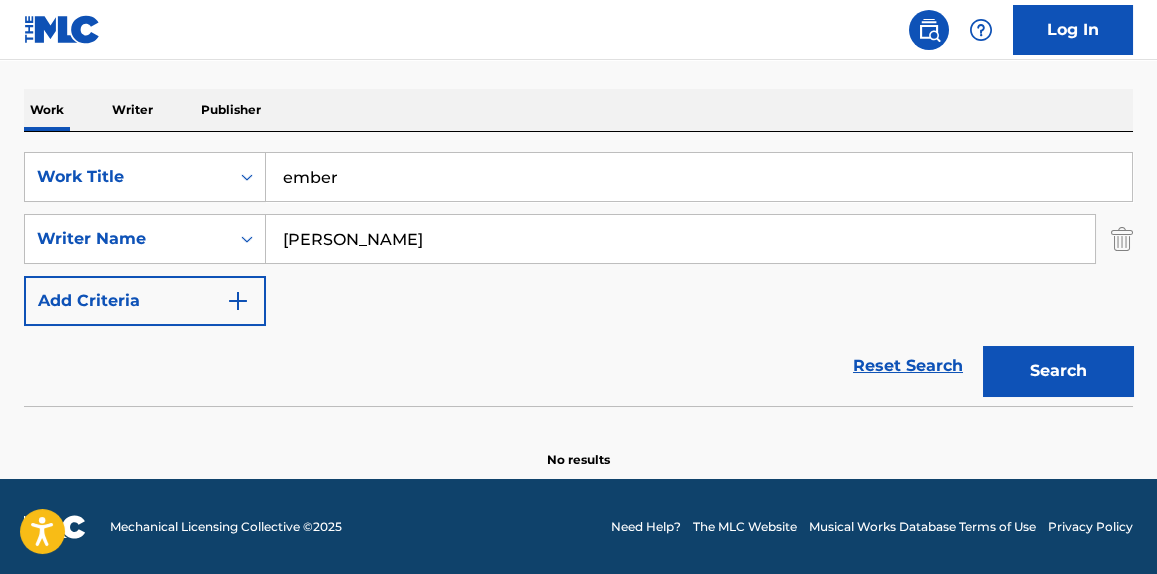 type on "Frank Walker" 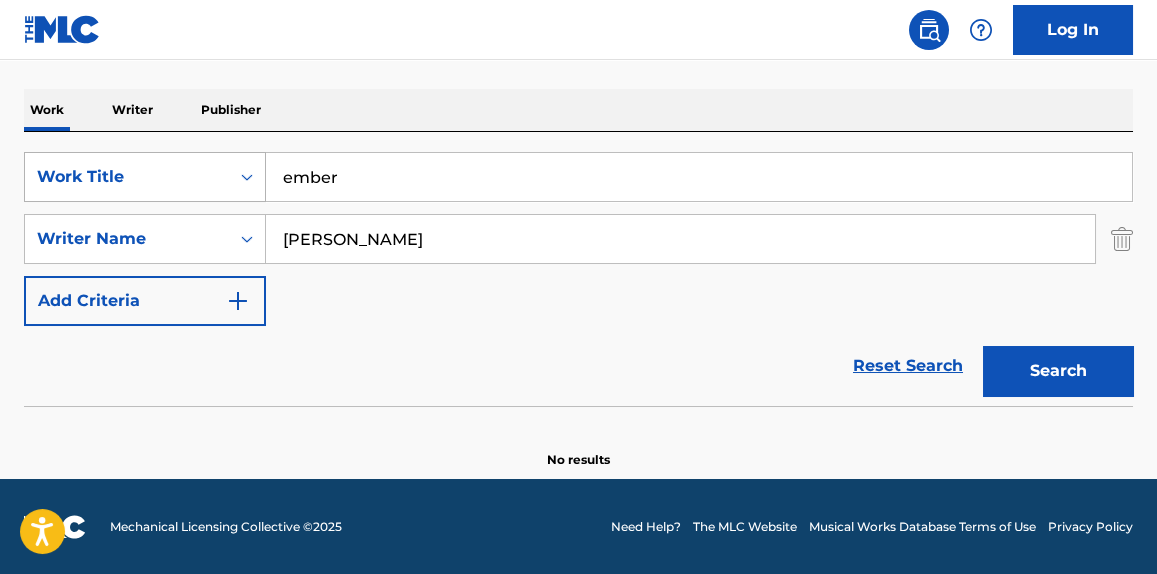 drag, startPoint x: 402, startPoint y: 162, endPoint x: 147, endPoint y: 194, distance: 257 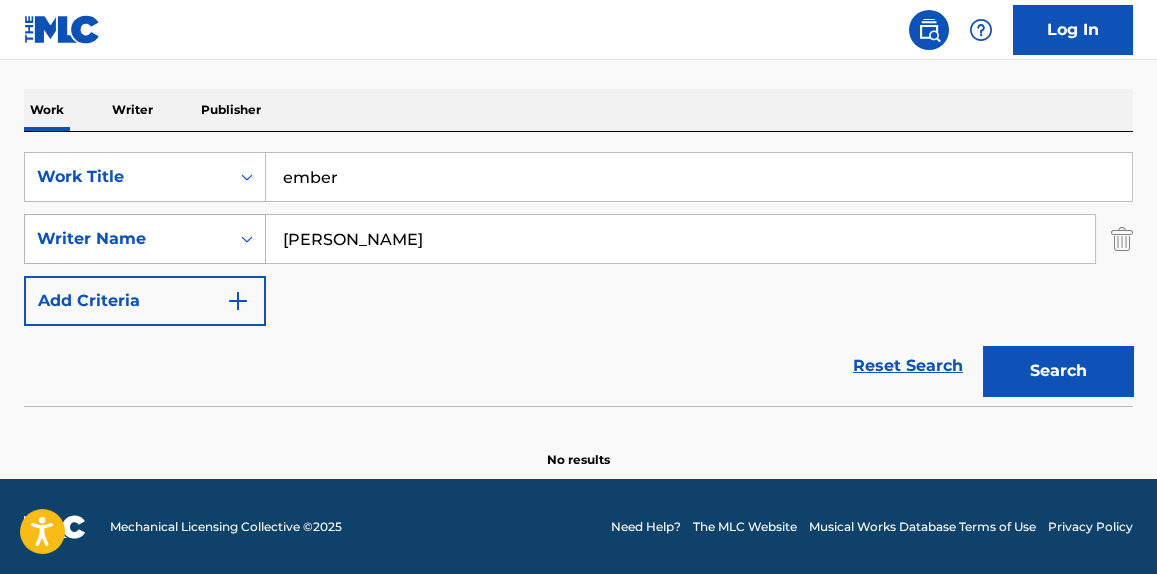 paste on ""Gravity  (Unplugged) "" 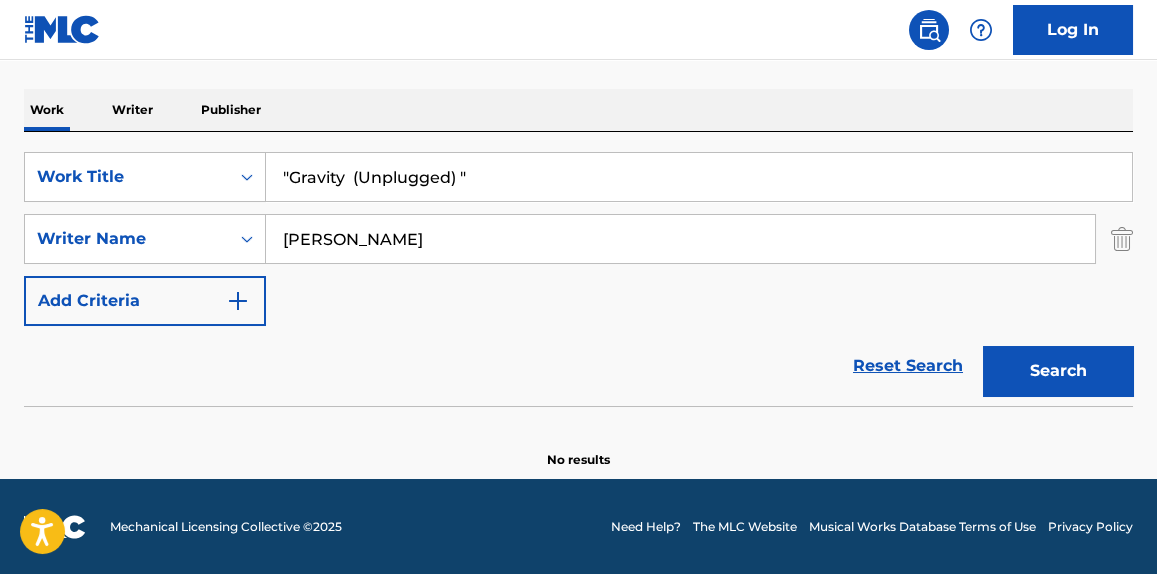 click on "Reset Search Search" at bounding box center (578, 366) 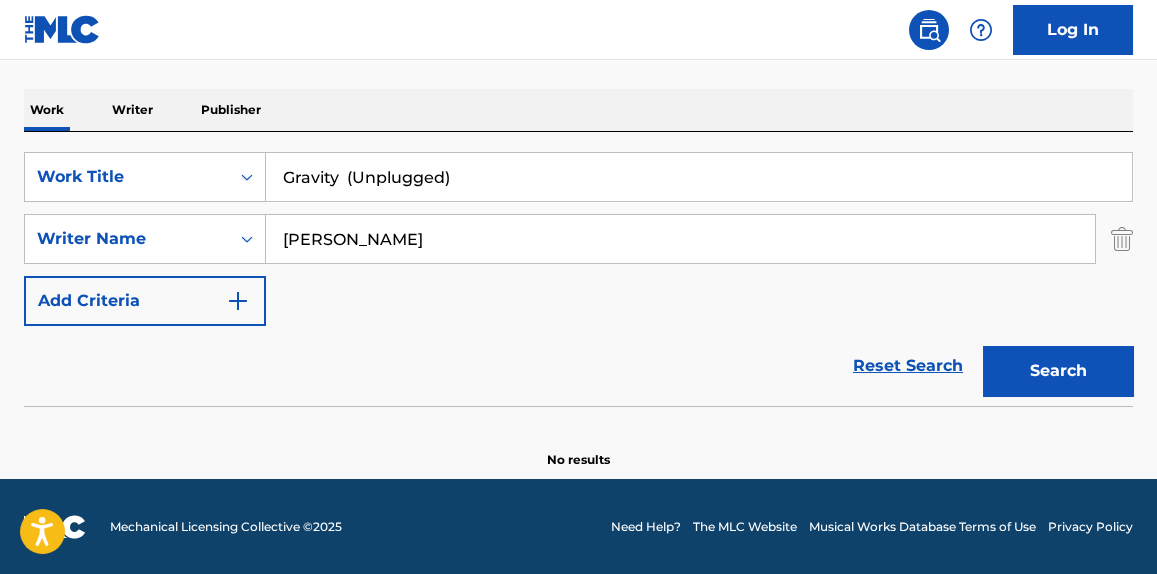 click on "Search" at bounding box center [1058, 371] 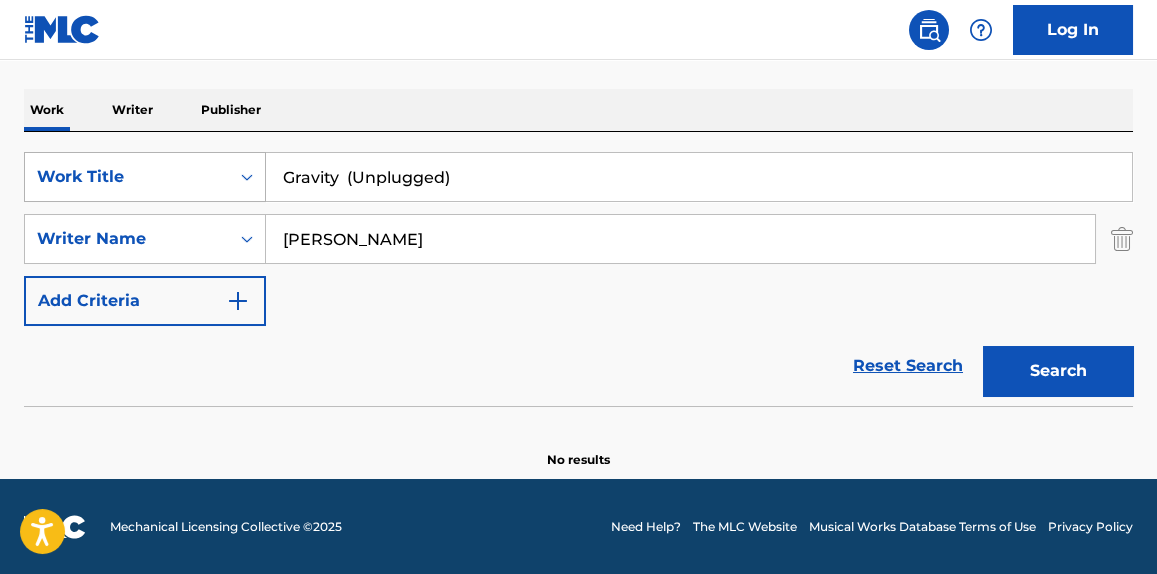 drag, startPoint x: 503, startPoint y: 185, endPoint x: 92, endPoint y: 166, distance: 411.43893 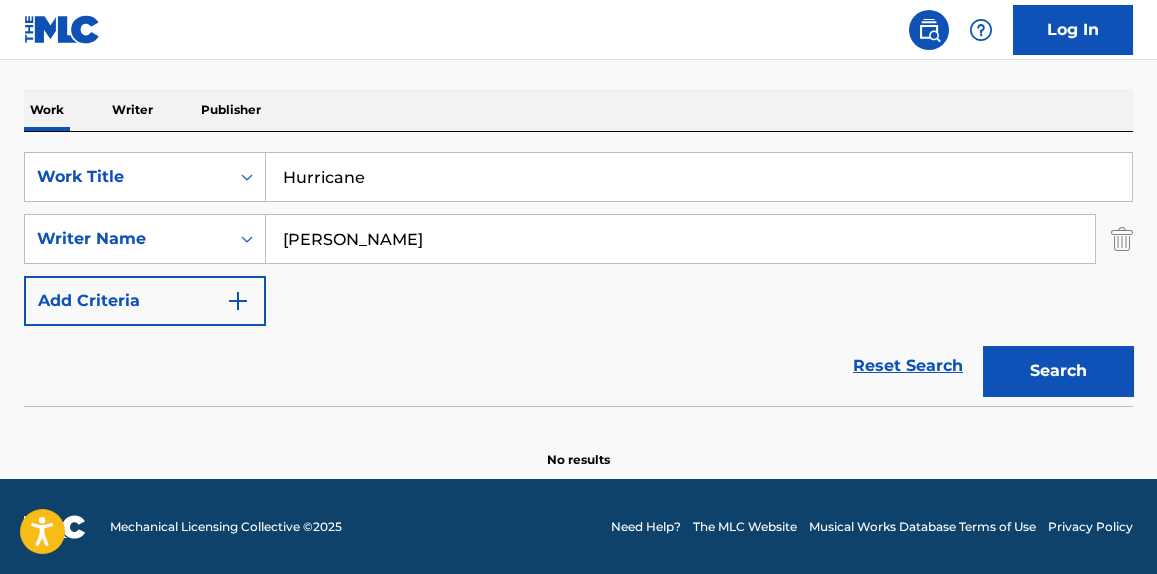 click on "The MLC Public Work Search The accuracy and completeness of The MLC's data is determined solely by our Members. It is not an authoritative source for recording information. Please   click here   for more information about the terms used in the database. Please review the Musical Works Database   Terms of Use Work Writer Publisher SearchWithCriteriaf9cd9413-29d8-4fad-9825-c25a5587a837 Work Title Hurricane SearchWithCriteriace5d61a9-779d-4e1d-bdc2-2dc42a821954 Writer Name Frank Walker Add Criteria Reset Search Search No results" at bounding box center (578, 143) 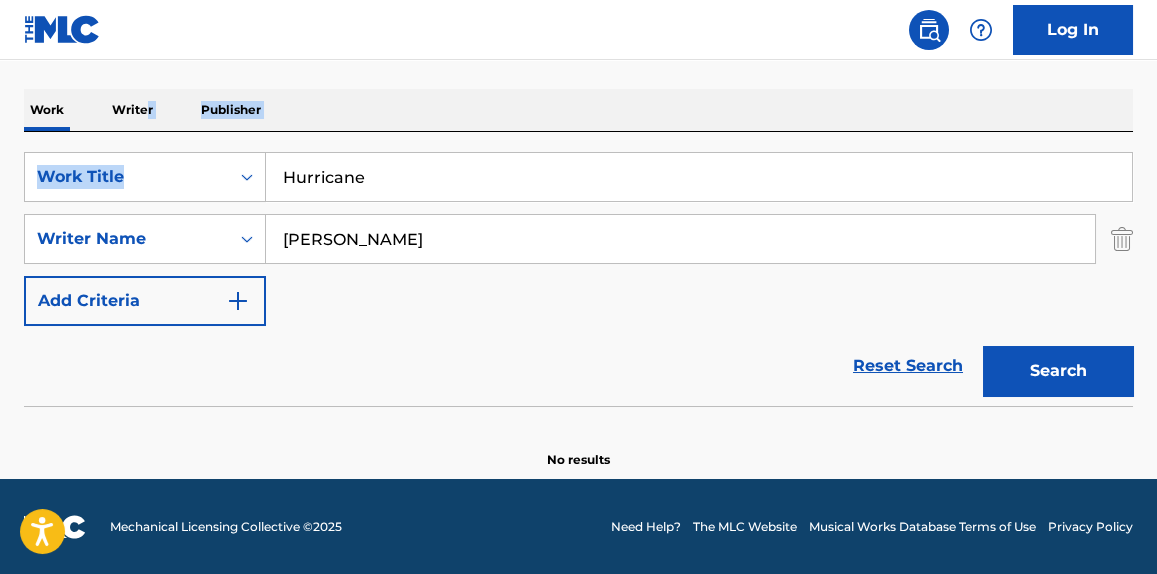 copy on "r Publisher SearchWithCriteriaf9cd9413-29d8-4fad-9825-c25a5587a837 Work Title" 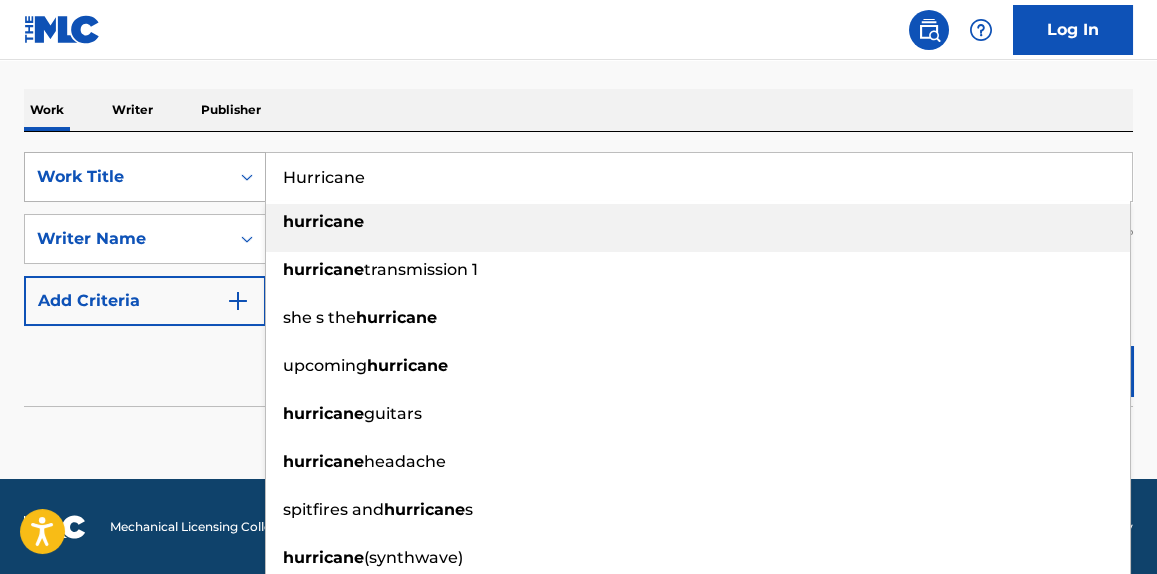 paste on "Take My Tim" 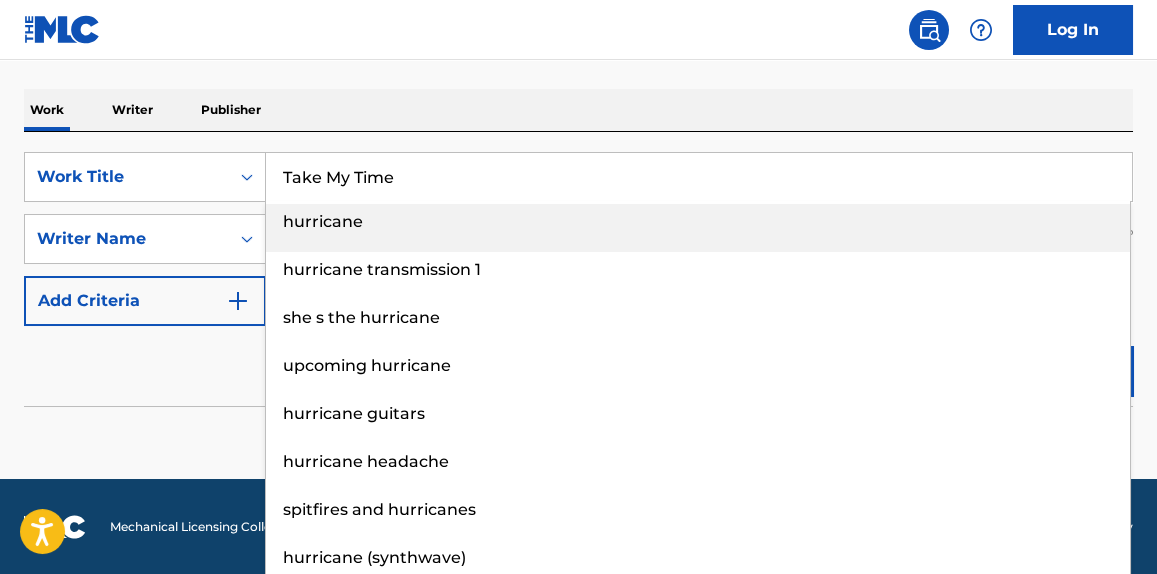 type on "Take My Time" 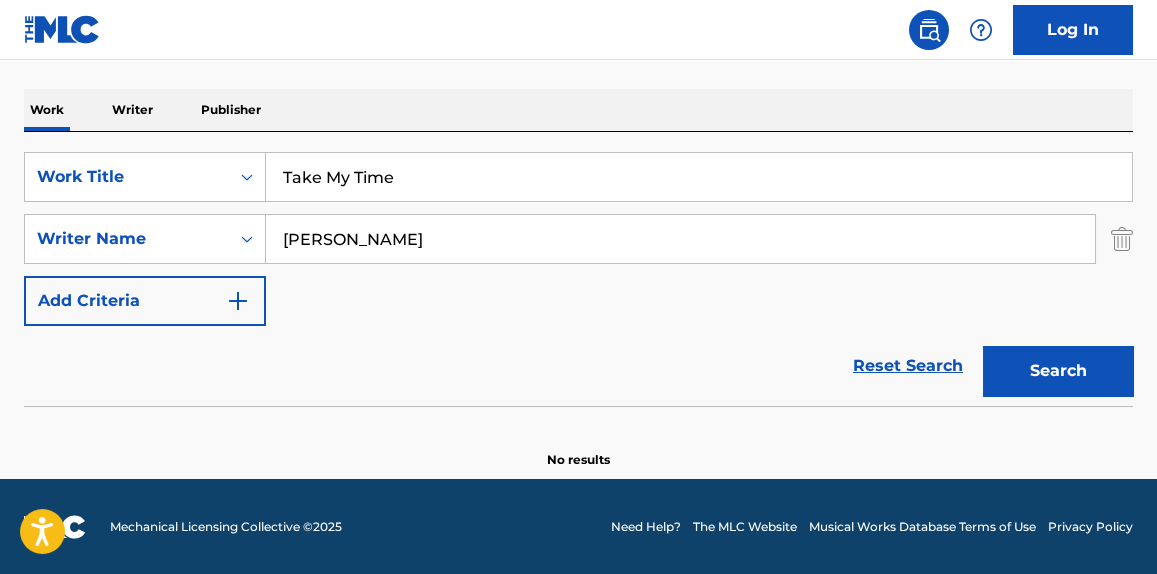 drag, startPoint x: 475, startPoint y: 239, endPoint x: 9, endPoint y: 226, distance: 466.1813 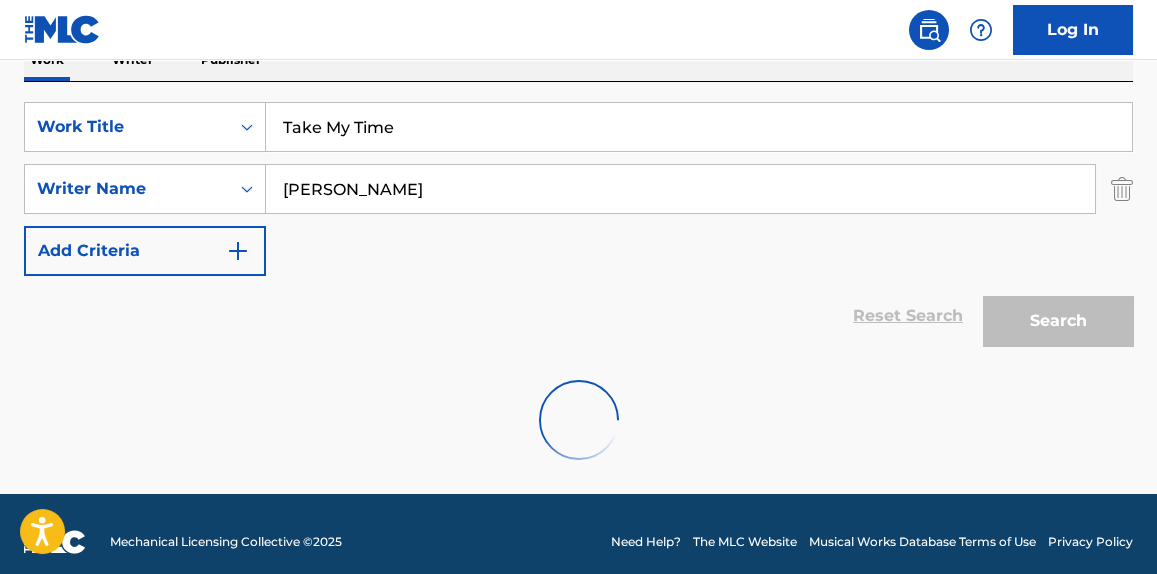 scroll, scrollTop: 358, scrollLeft: 0, axis: vertical 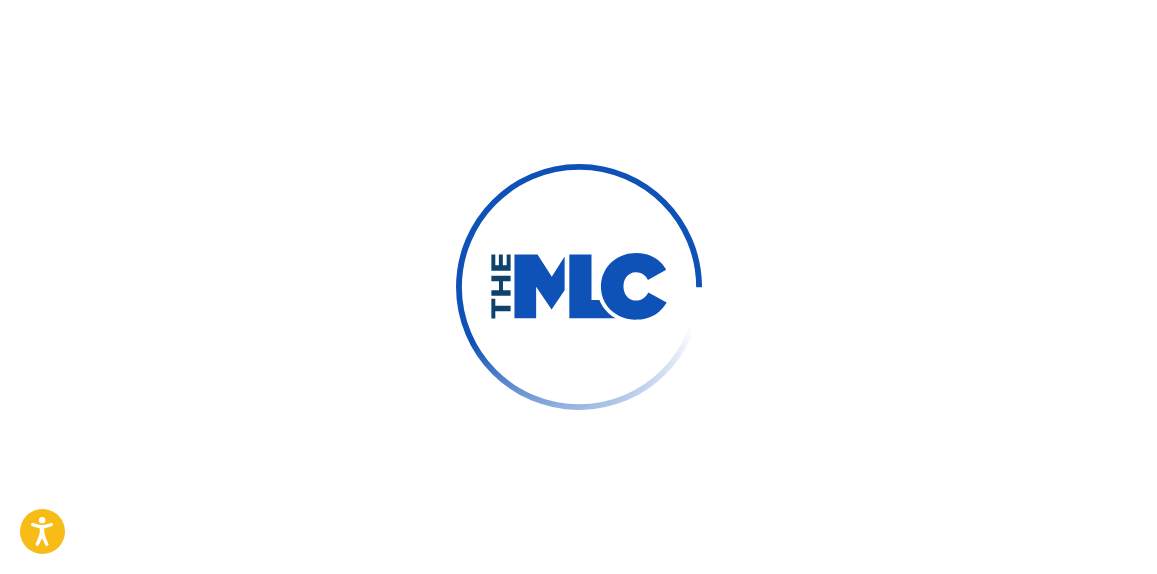 click at bounding box center [578, 287] 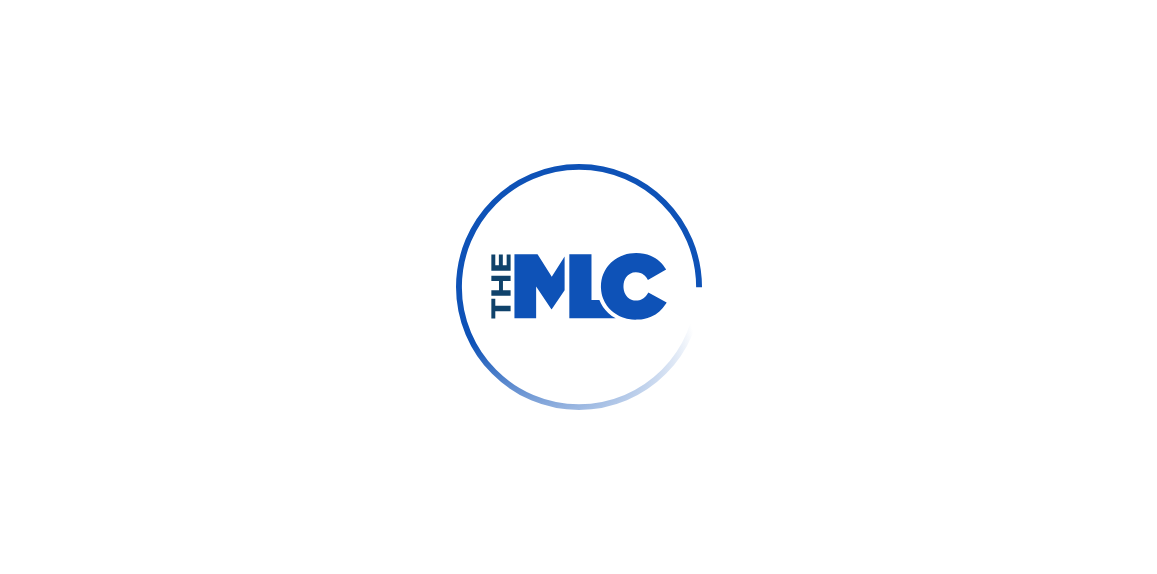 scroll, scrollTop: 0, scrollLeft: 0, axis: both 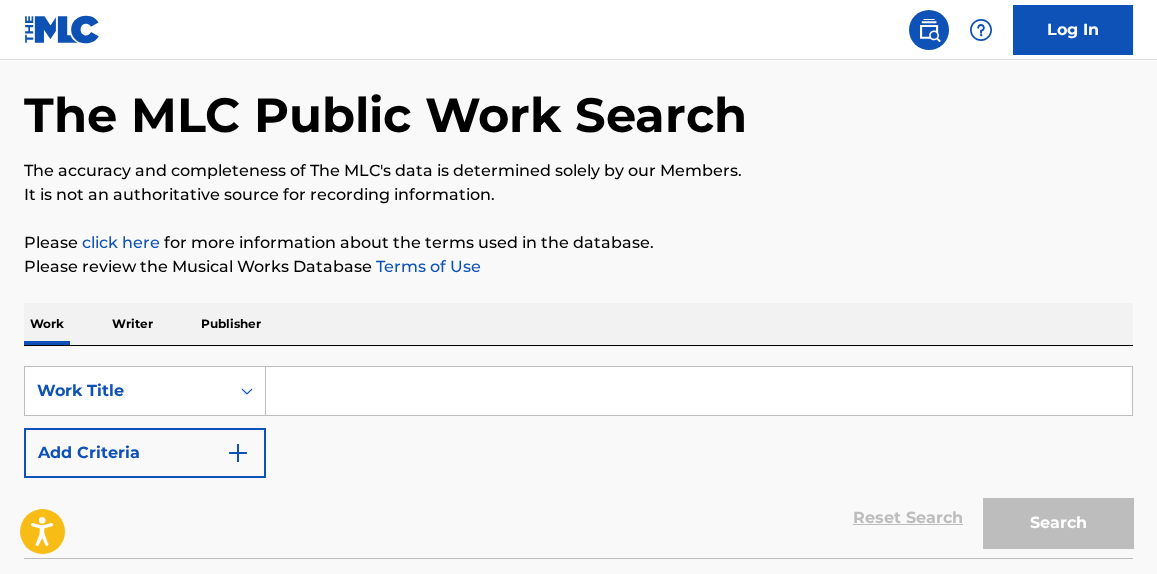 click at bounding box center (699, 391) 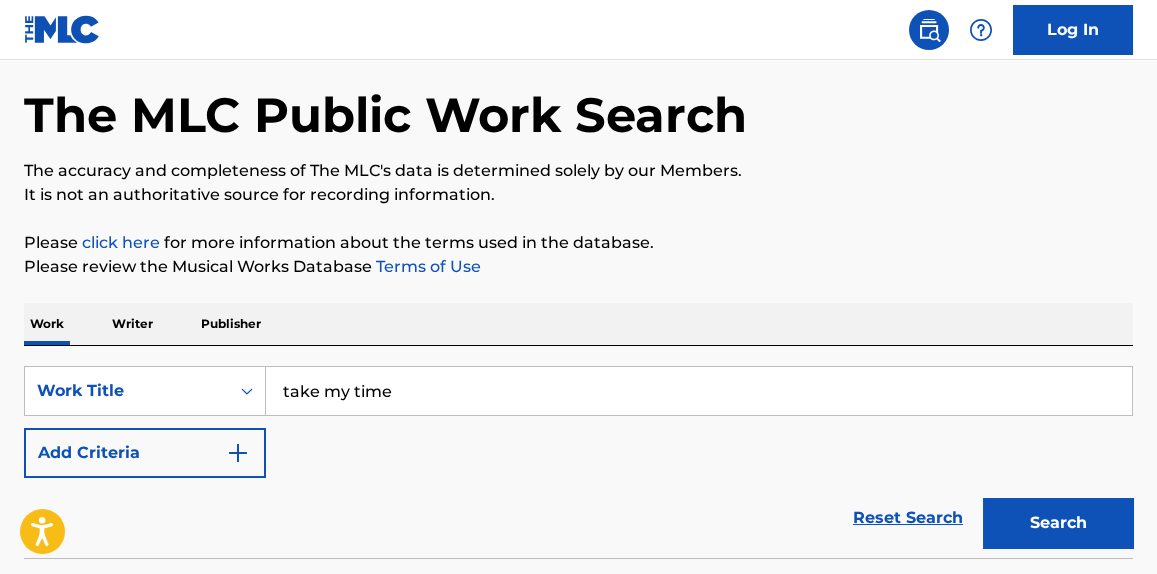 type on "take my time" 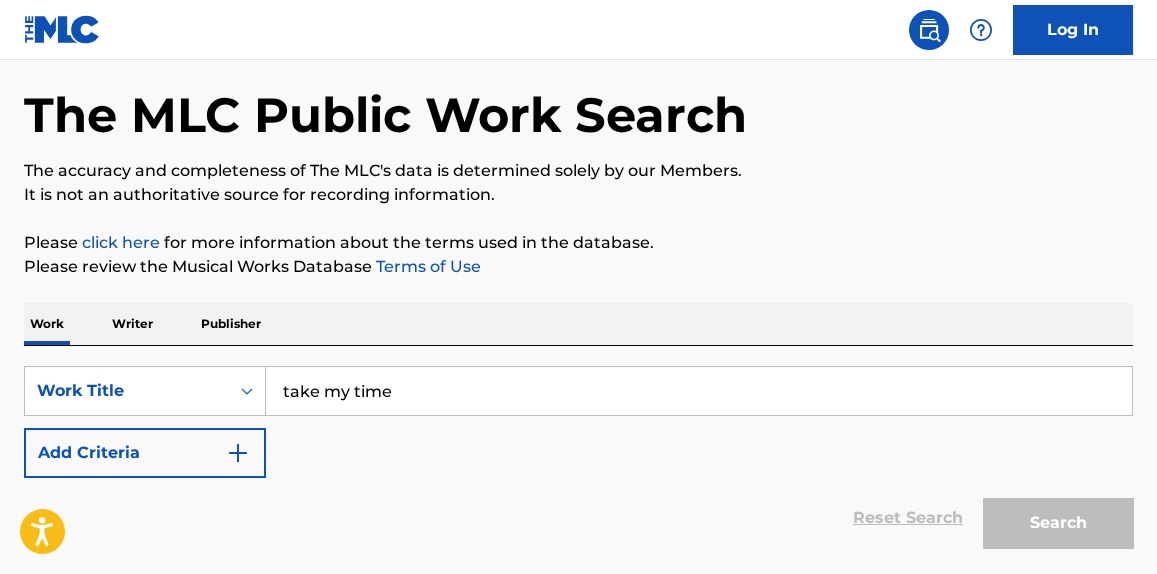click on "Add Criteria" at bounding box center [145, 453] 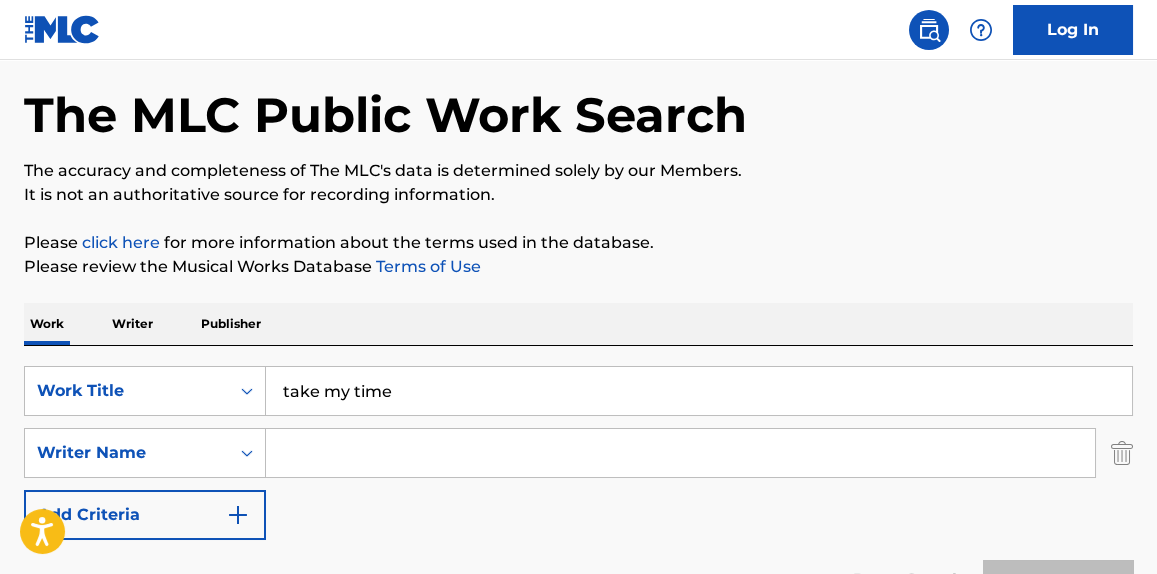 click at bounding box center [680, 453] 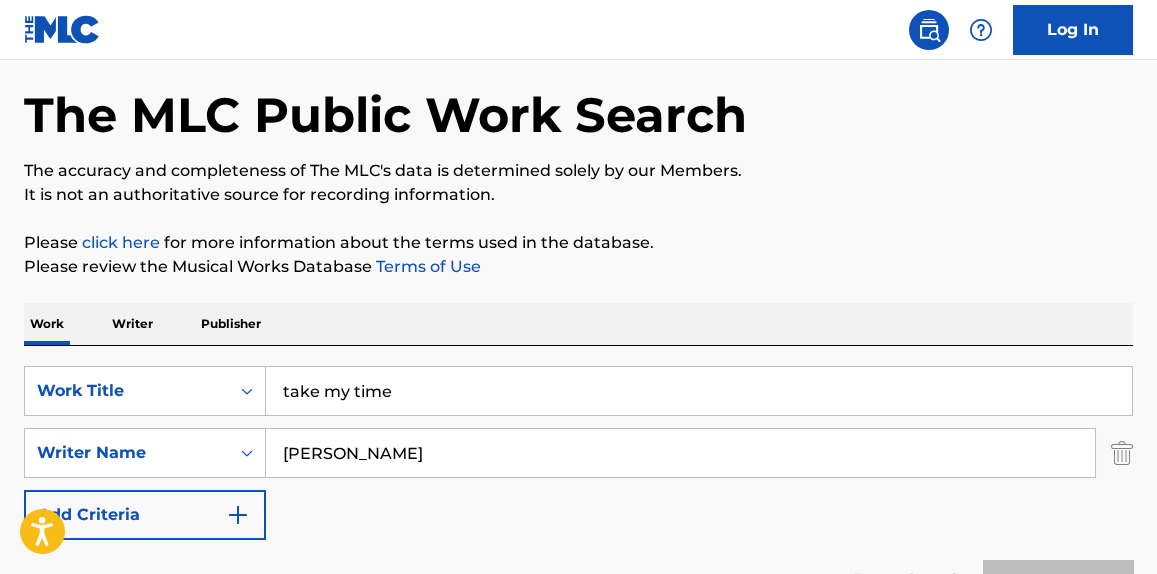 type on "[PERSON_NAME]" 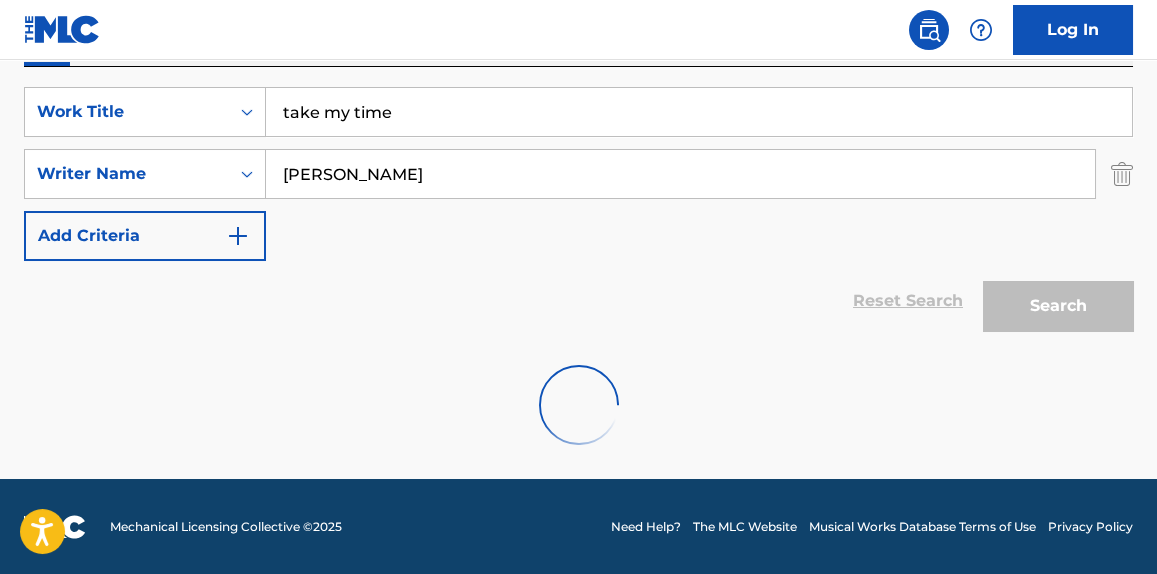 click on "SearchWithCriteria8aa39a34-73ba-4979-acdc-43e1f09a6c54 Work Title take my time SearchWithCriteria83fc7b68-28d3-453f-ba59-5a5a676fd9f1 Writer Name Jacob Olofsson Add Criteria" at bounding box center (578, 174) 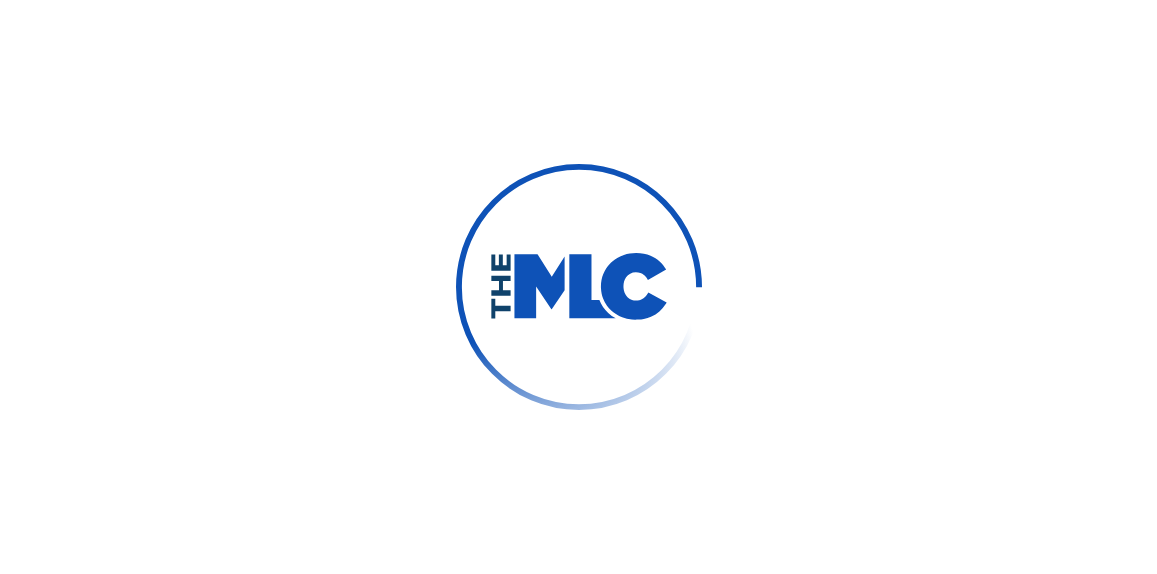 scroll, scrollTop: 0, scrollLeft: 0, axis: both 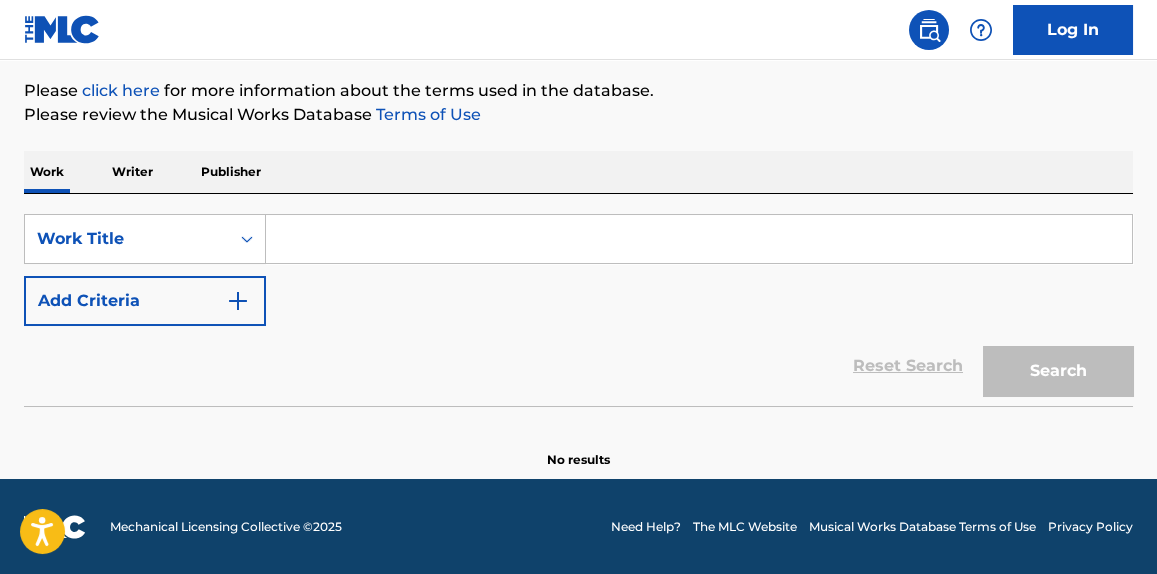click at bounding box center [699, 239] 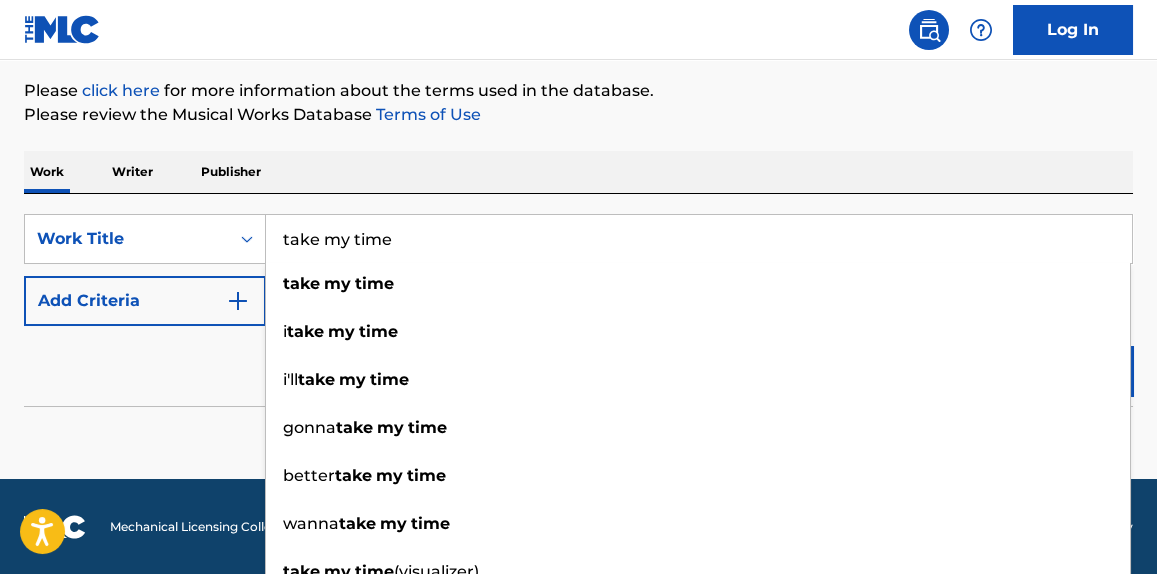 type on "take my time" 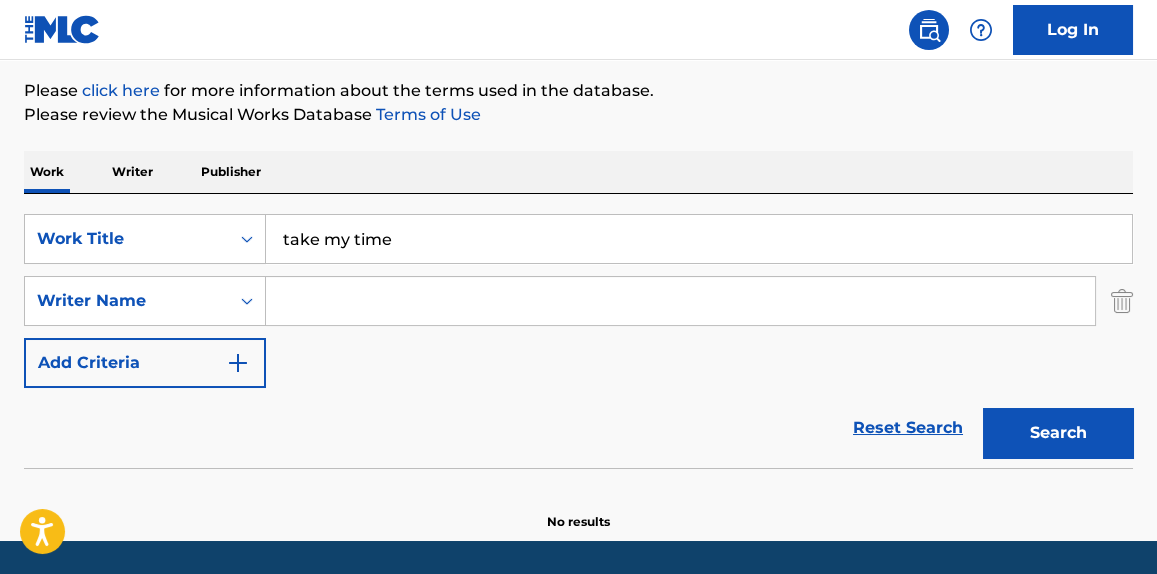click at bounding box center (680, 301) 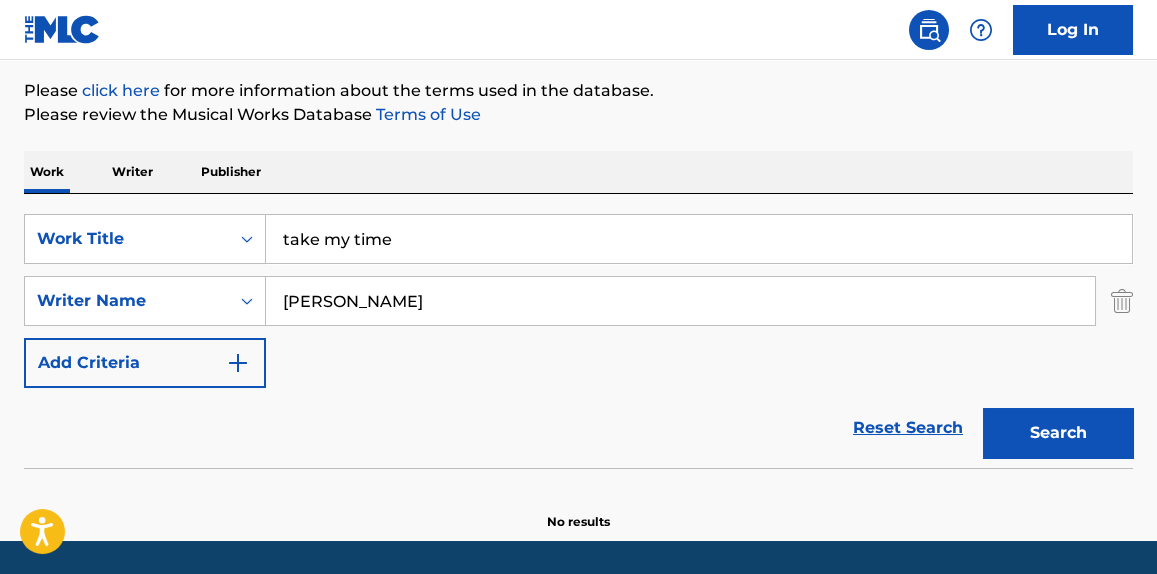 type on "Jacob Olofsson" 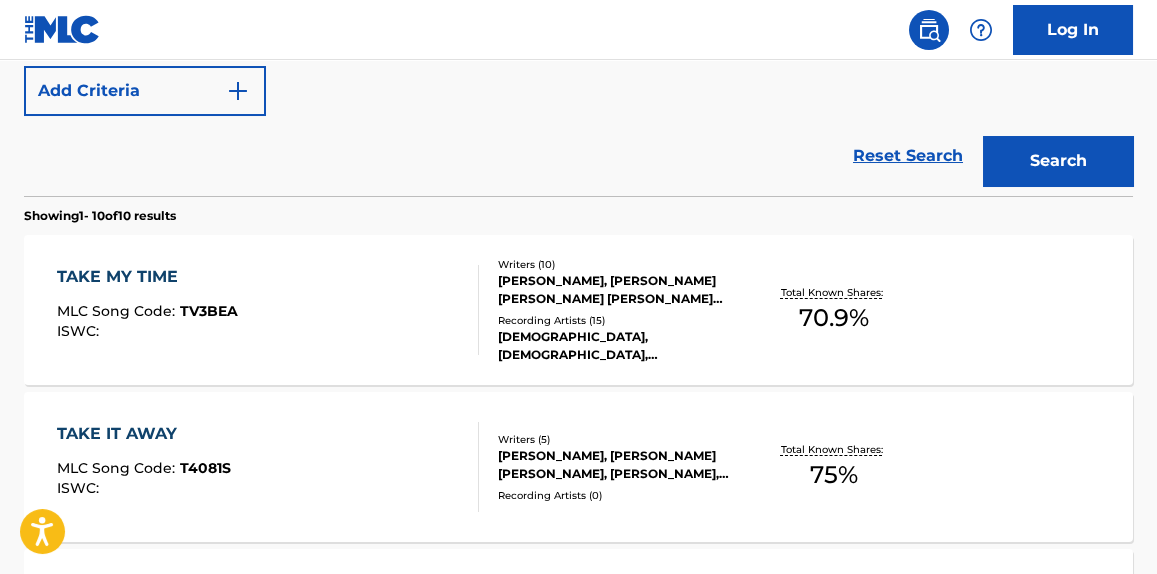 scroll, scrollTop: 686, scrollLeft: 0, axis: vertical 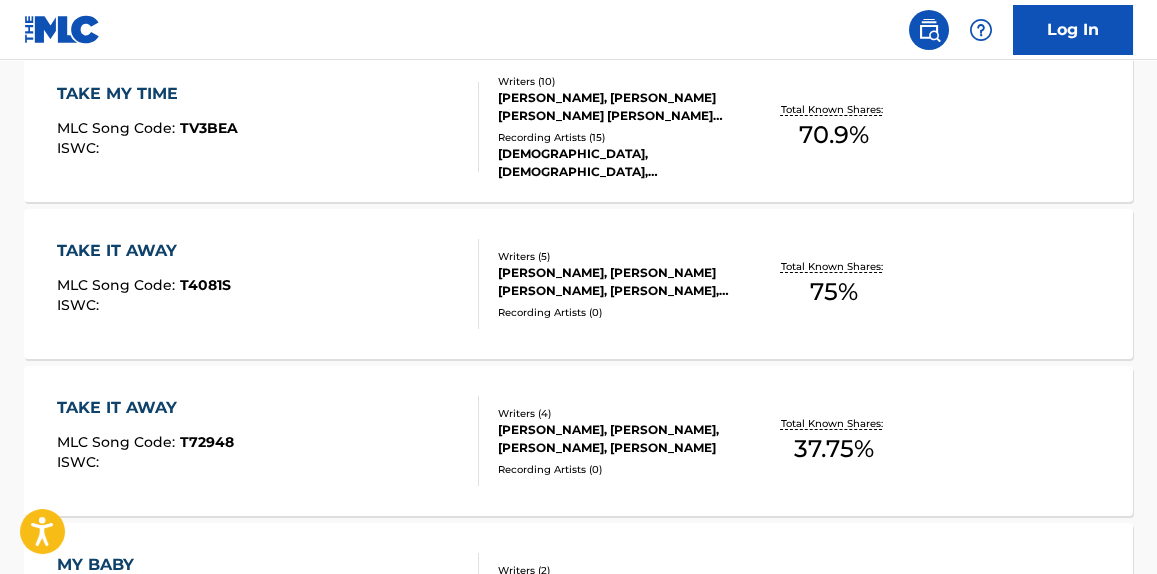 click on "TAKE MY TIME MLC Song Code : TV3BEA ISWC :" at bounding box center (267, 127) 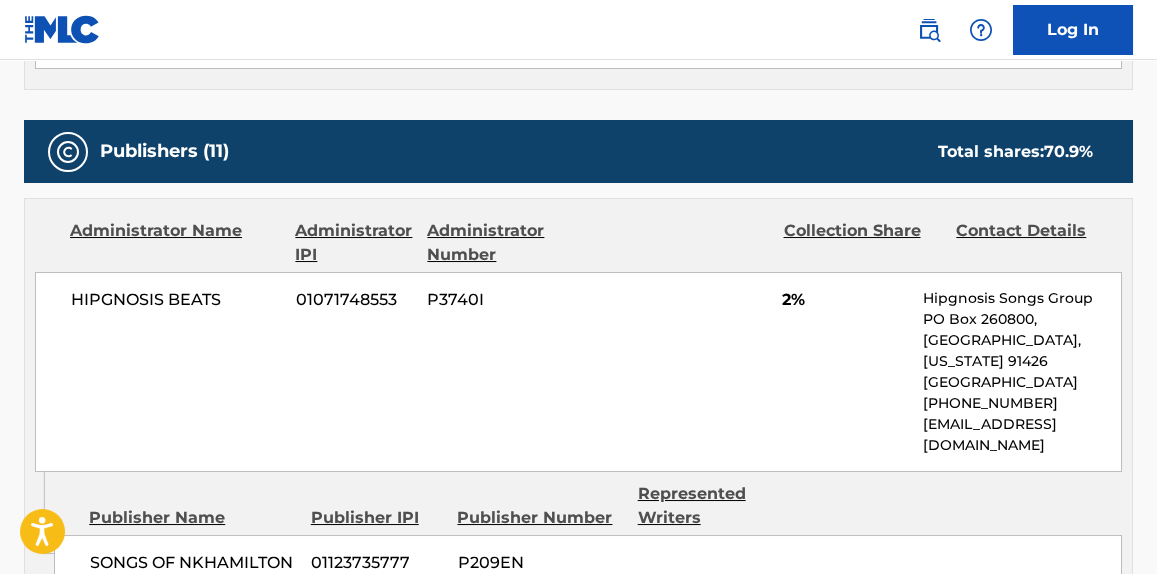 scroll, scrollTop: 757, scrollLeft: 0, axis: vertical 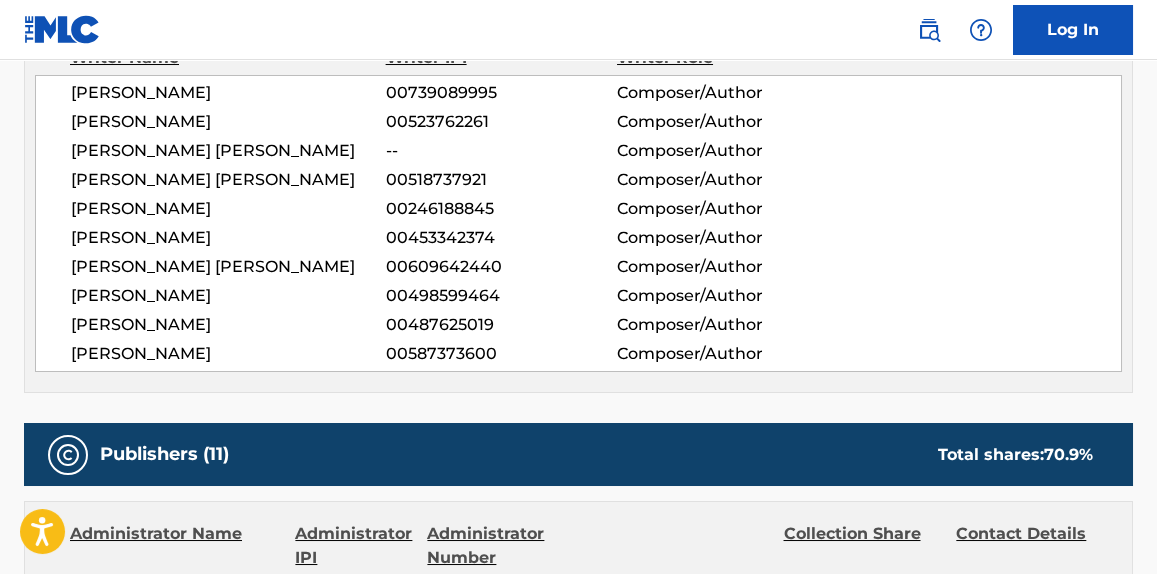 click on "NORMANI KORDEI HAMILTON 00739089995 Composer/Author THOMAS LEE BROWN 00523762261 Composer/Author TAYLOR HILL -- Composer/Author ANTON KARL EDWIN GORANSSON 00518737921 Composer/Author ARNTHOR BIRGISSON 00246188845 Composer/Author JACOB LUDVIG OLOFSSON 00453342374 Composer/Author RAMI FAROUK DAWOD 00609642440 Composer/Author TIAAN CRISTIE WILLIAMS 00498599464 Composer/Author JASON GILL 00487625019 Composer/Author LUKASZ DUCHNOWSKI 00587373600 Composer/Author" at bounding box center [578, 223] 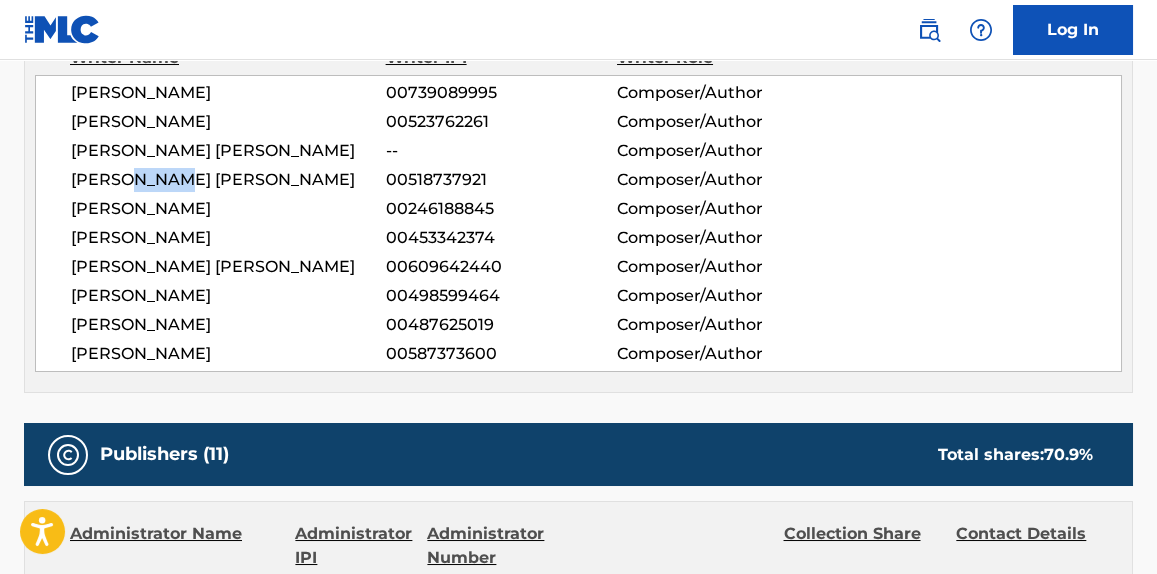 click on "ANTON KARL EDWIN GORANSSON" at bounding box center (228, 180) 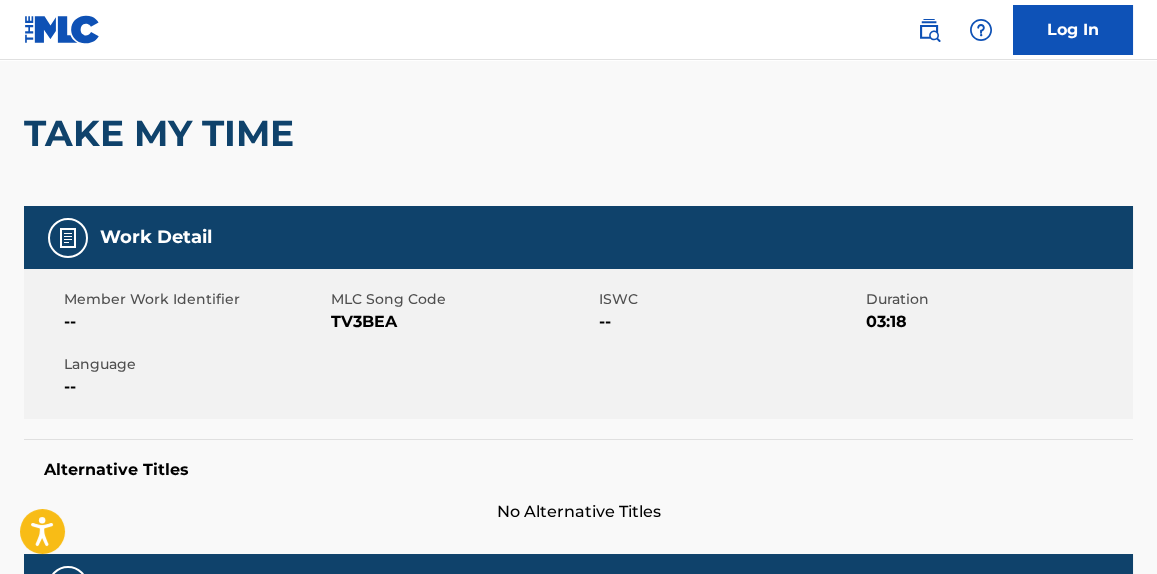scroll, scrollTop: 0, scrollLeft: 0, axis: both 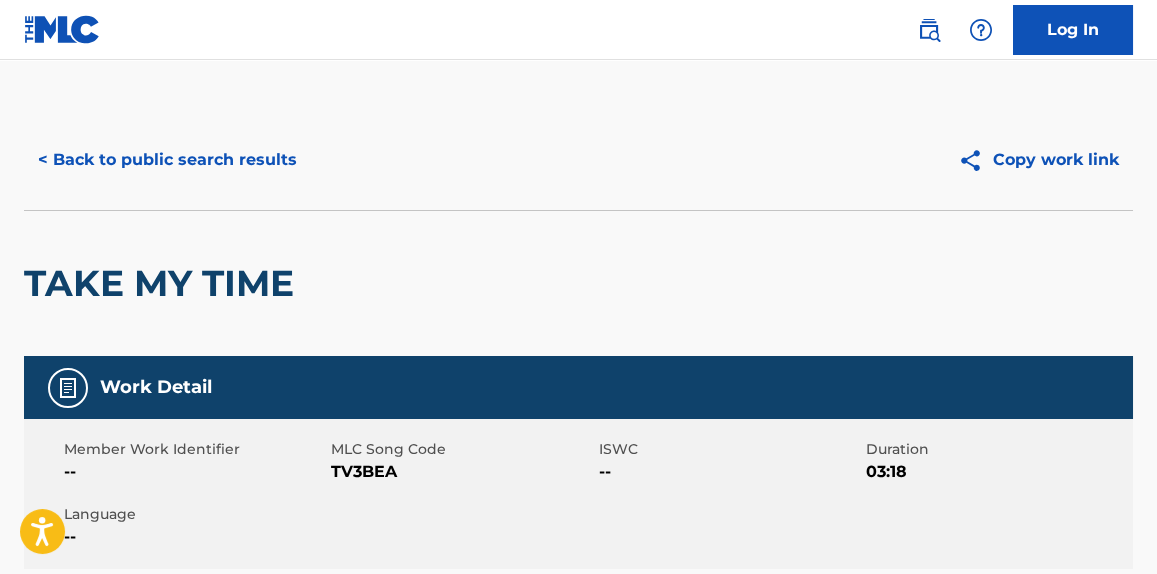 click on "< Back to public search results" at bounding box center [167, 160] 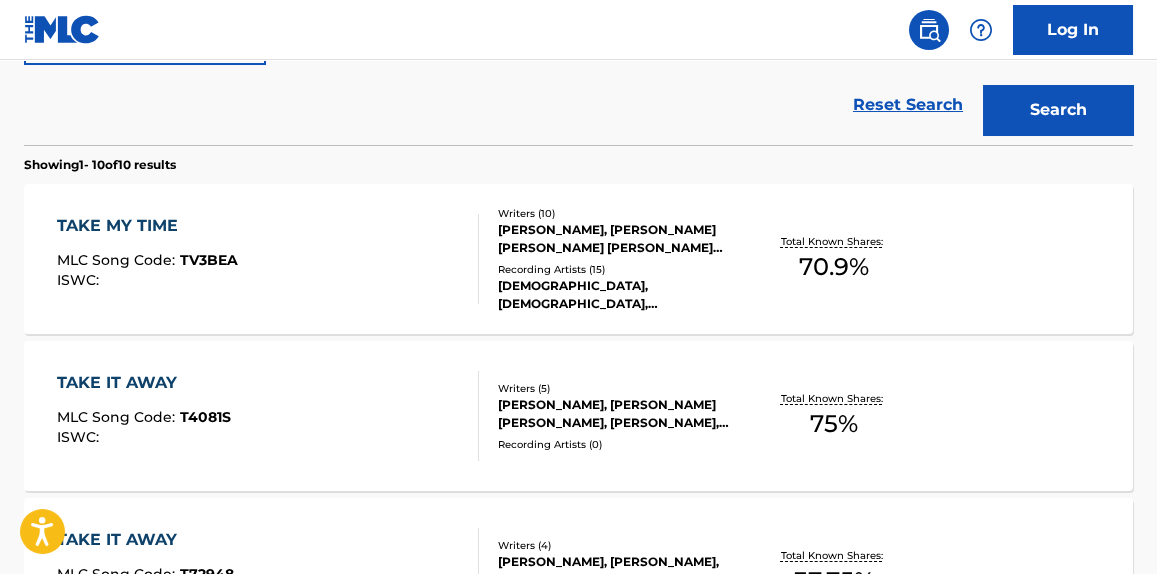 scroll, scrollTop: 496, scrollLeft: 0, axis: vertical 